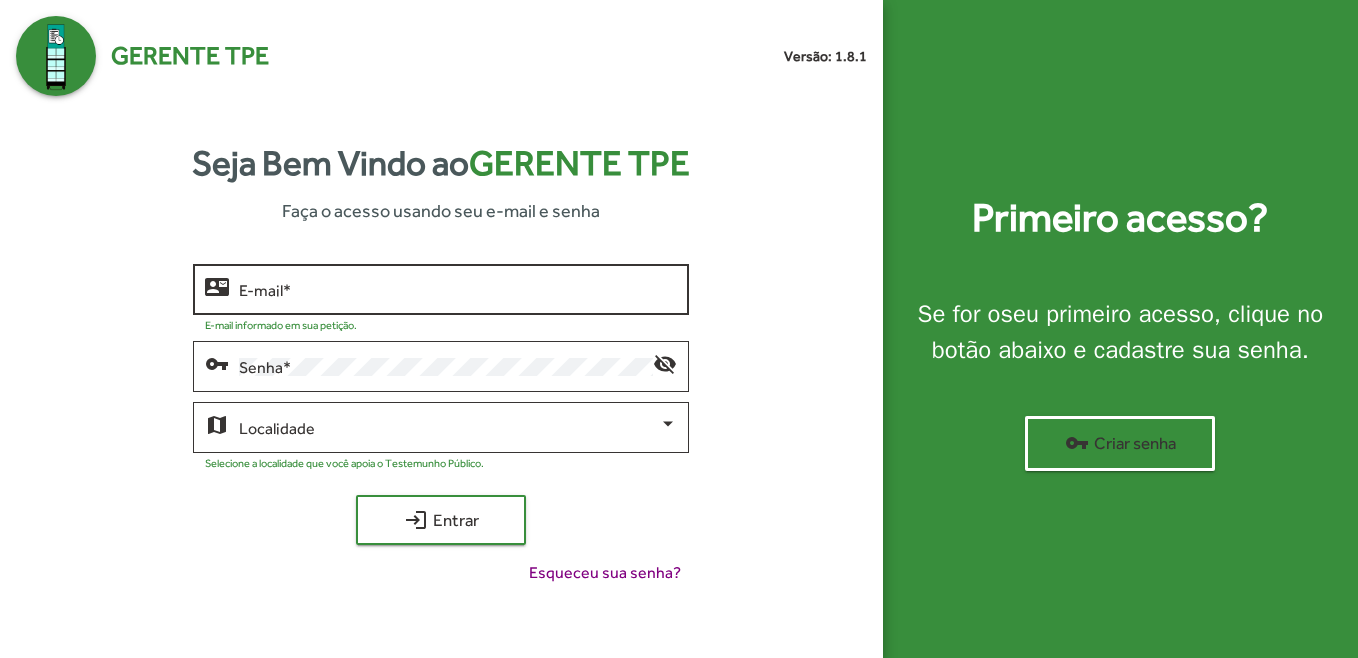 scroll, scrollTop: 0, scrollLeft: 0, axis: both 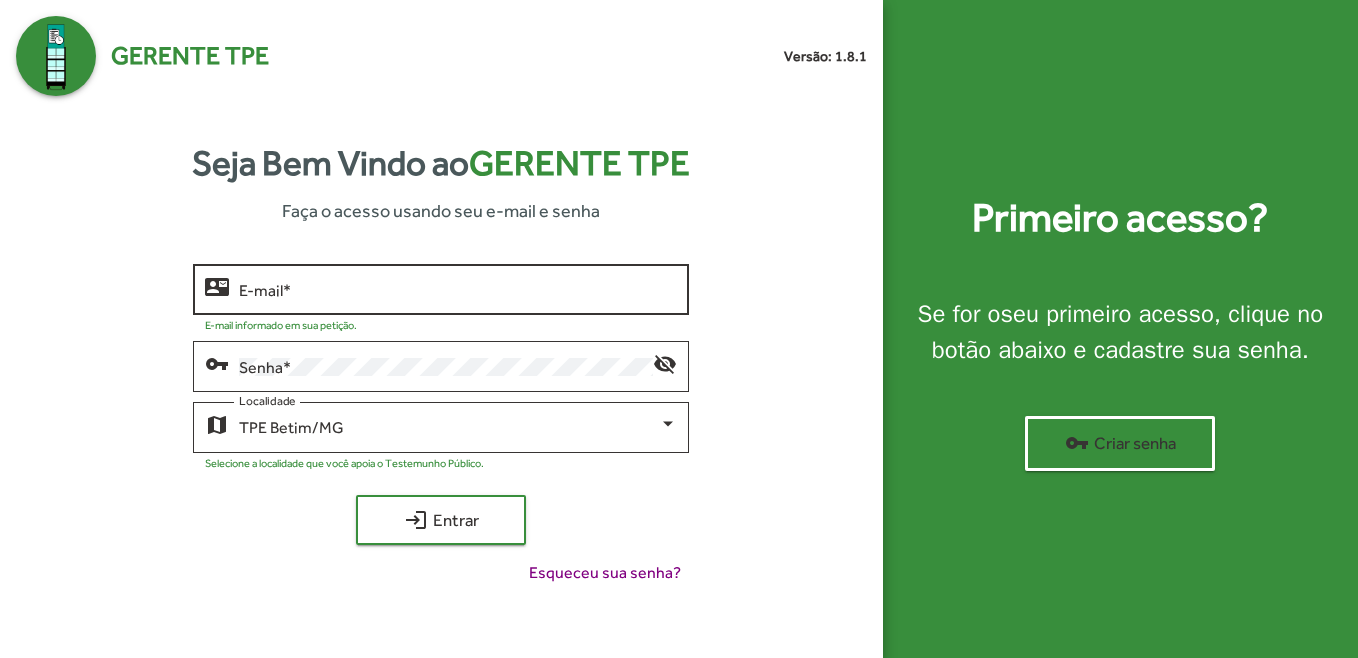 click on "E-mail   *" 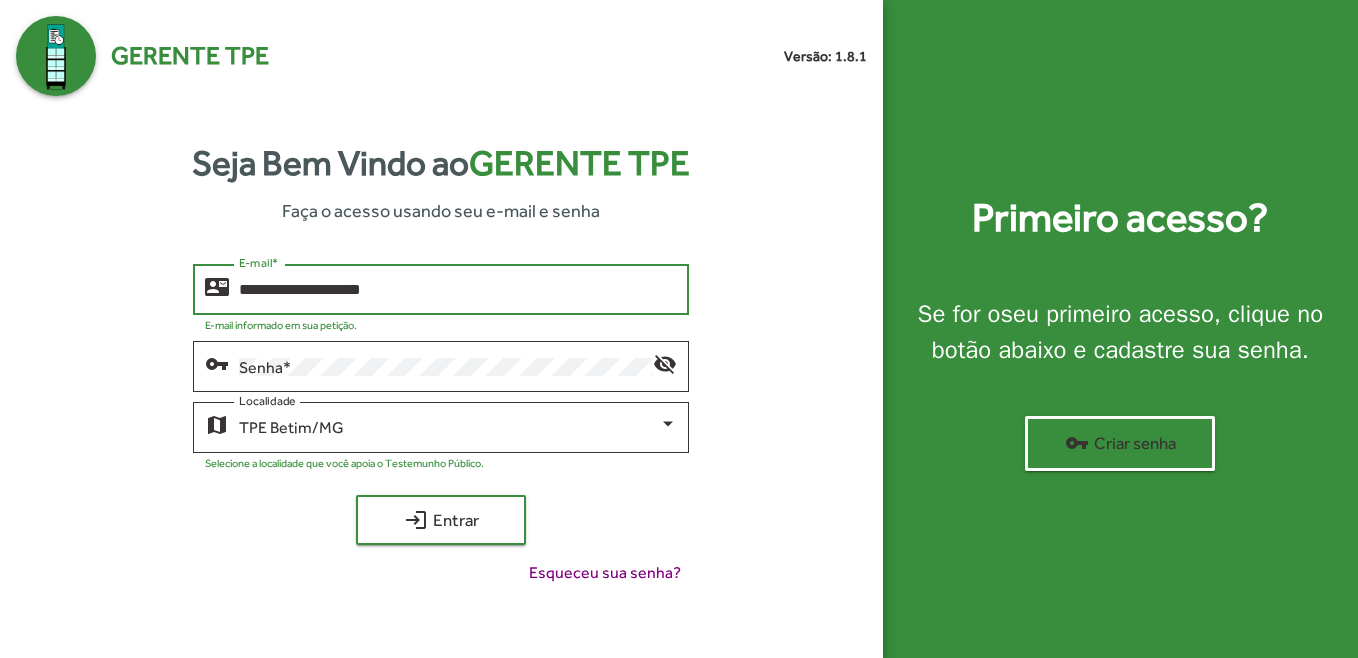type on "**********" 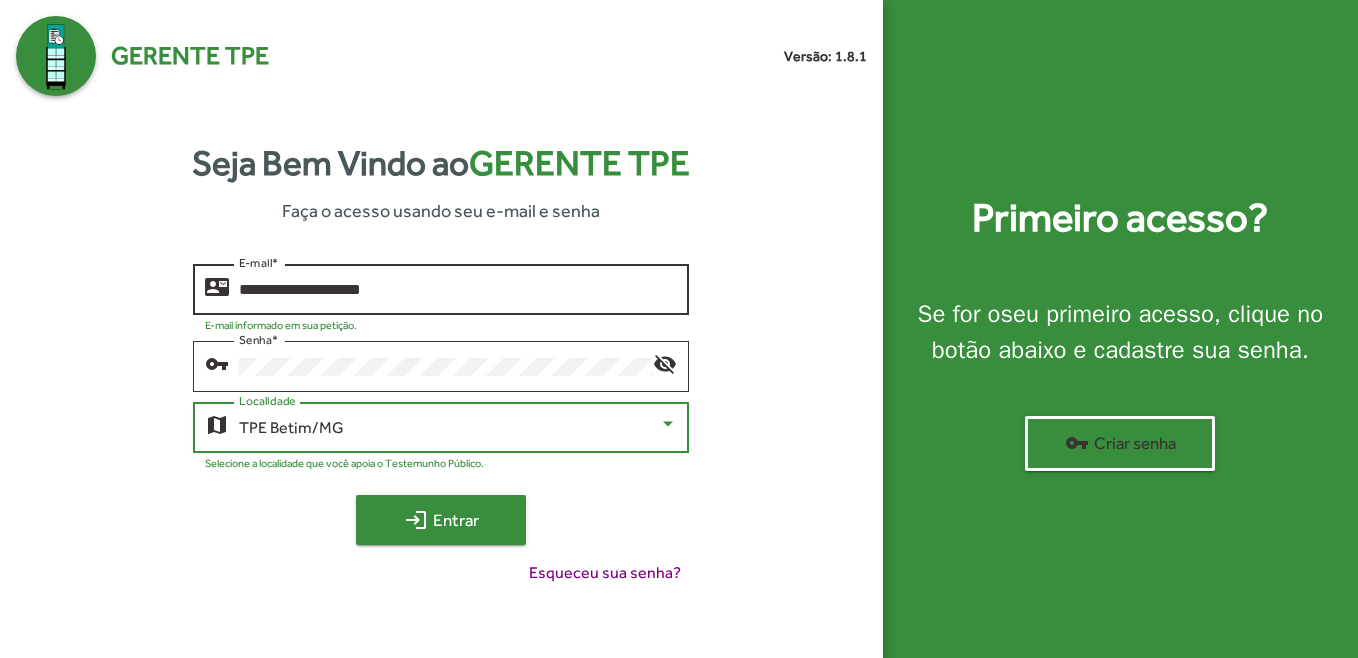 type 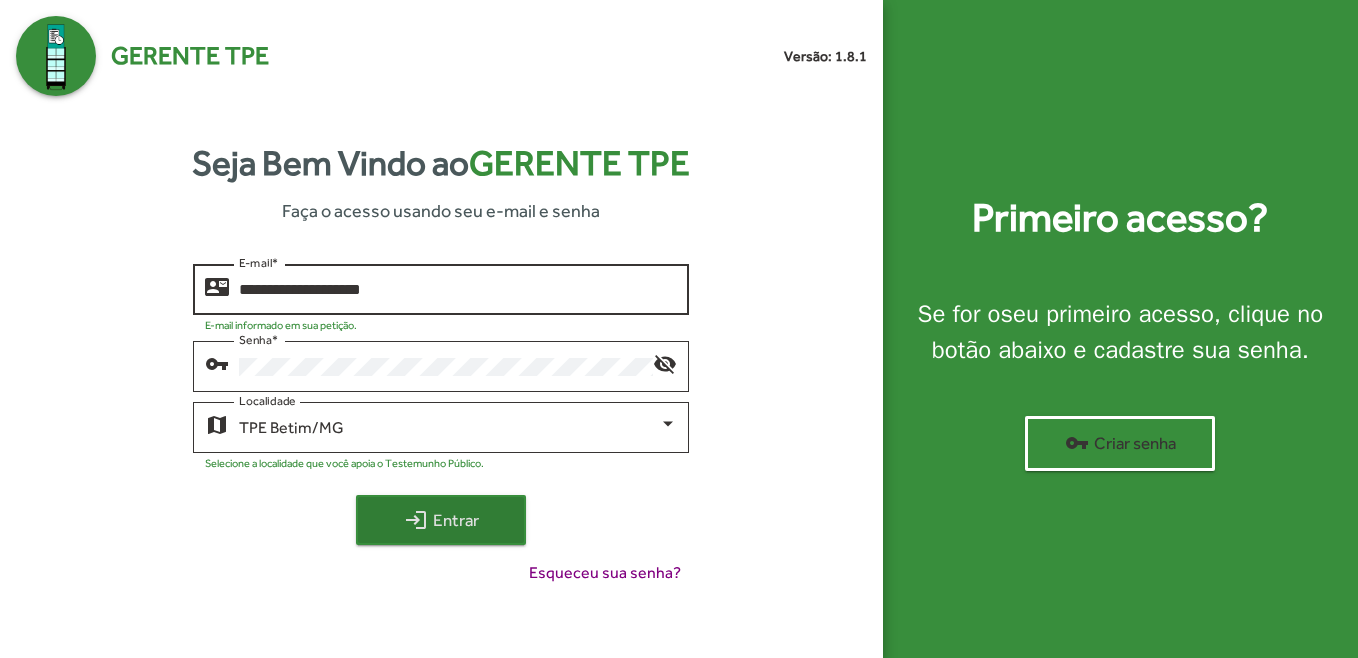 click on "login  Entrar" 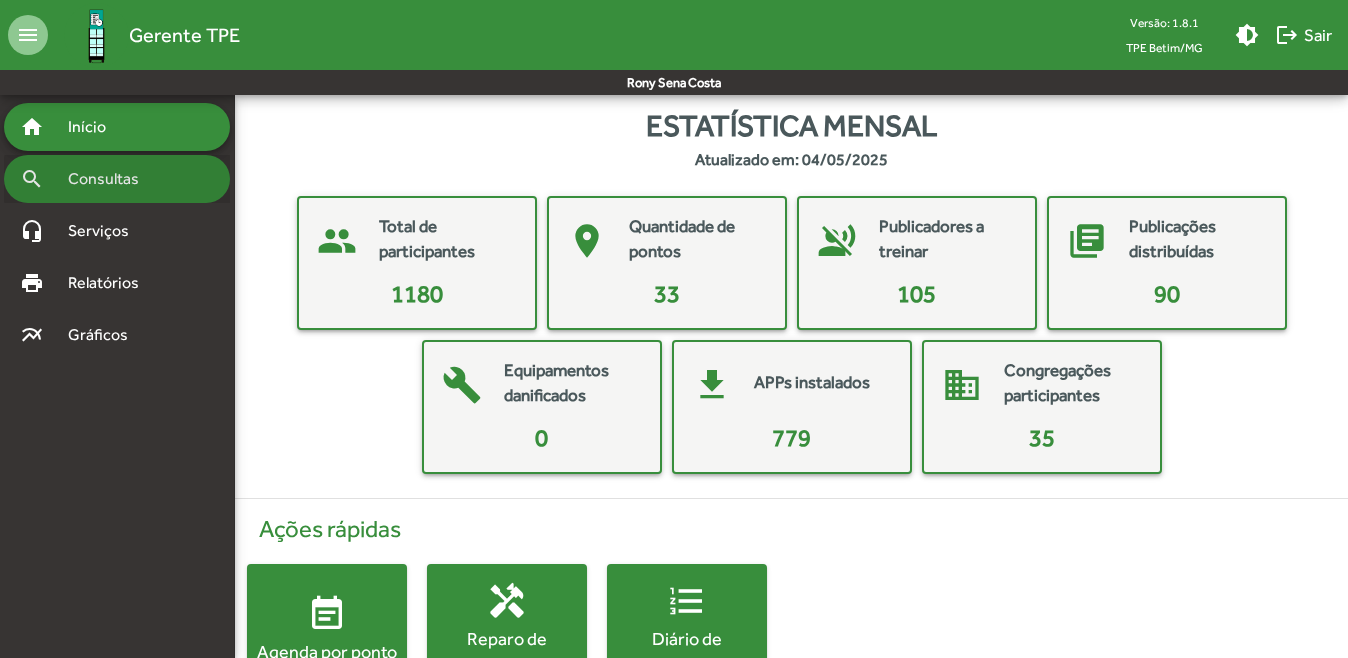 click on "Consultas" at bounding box center (110, 179) 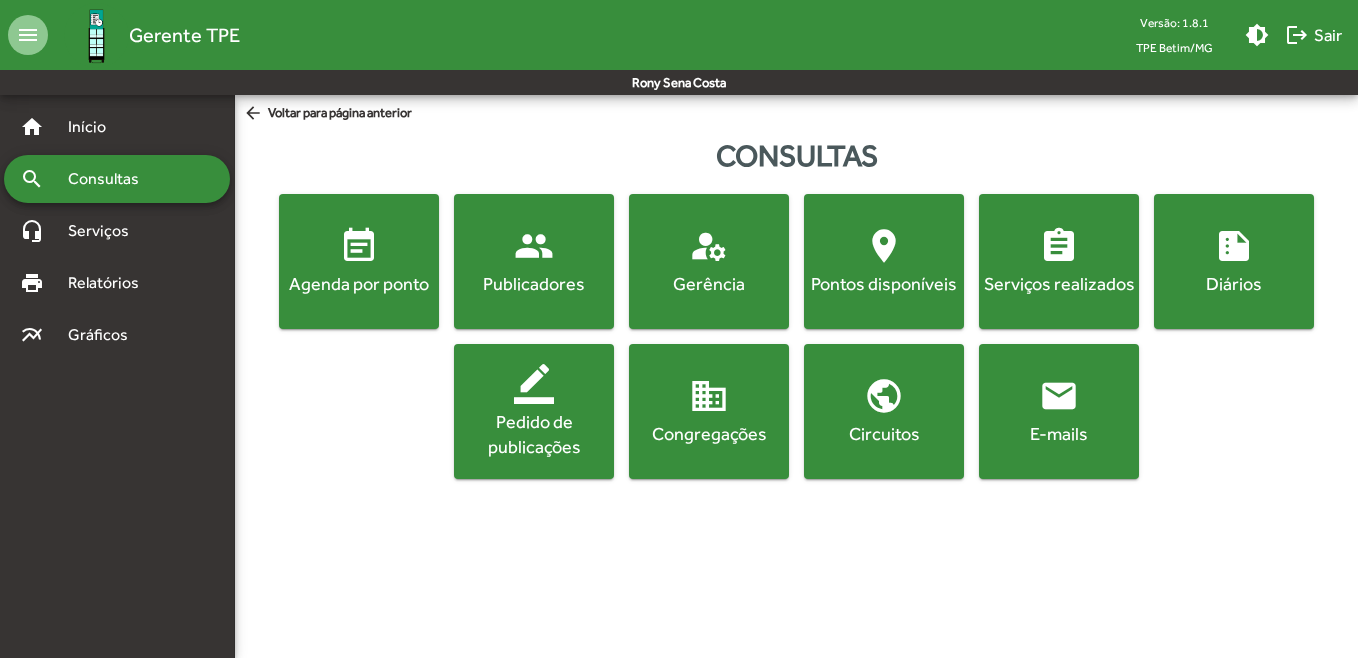 click on "Publicadores" 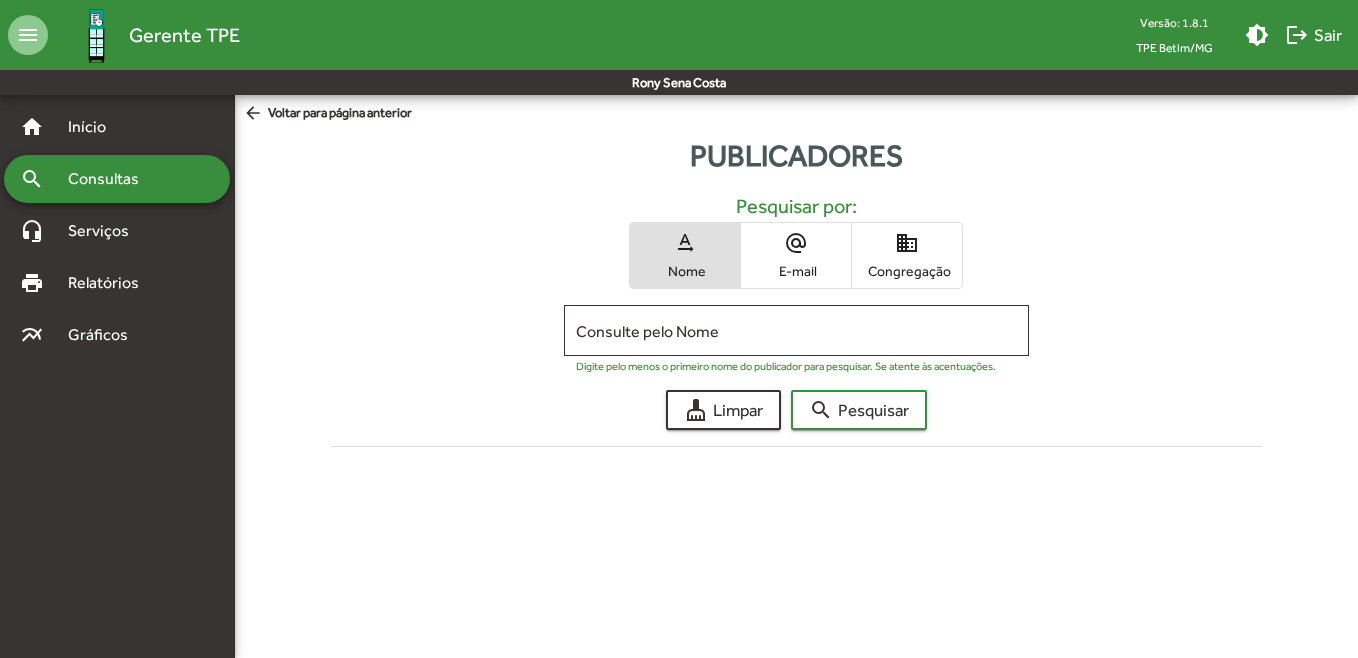 click on "domain Congregação" at bounding box center [907, 255] 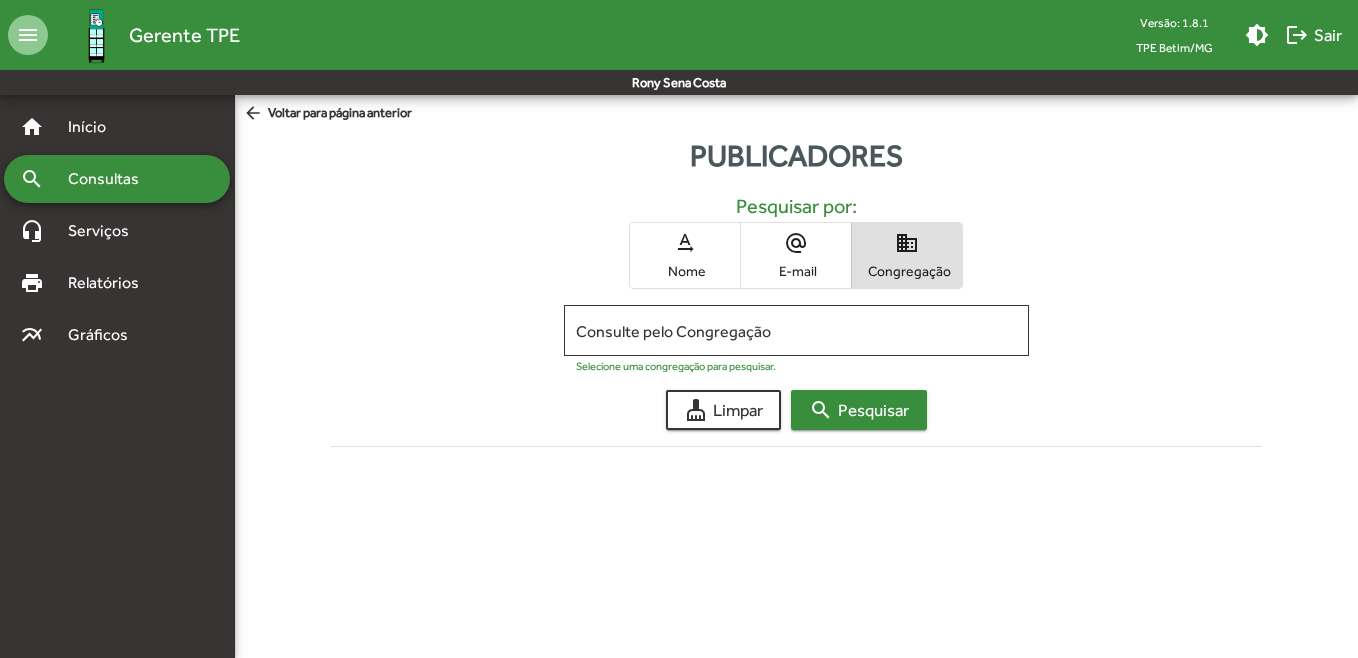click on "search  Pesquisar" 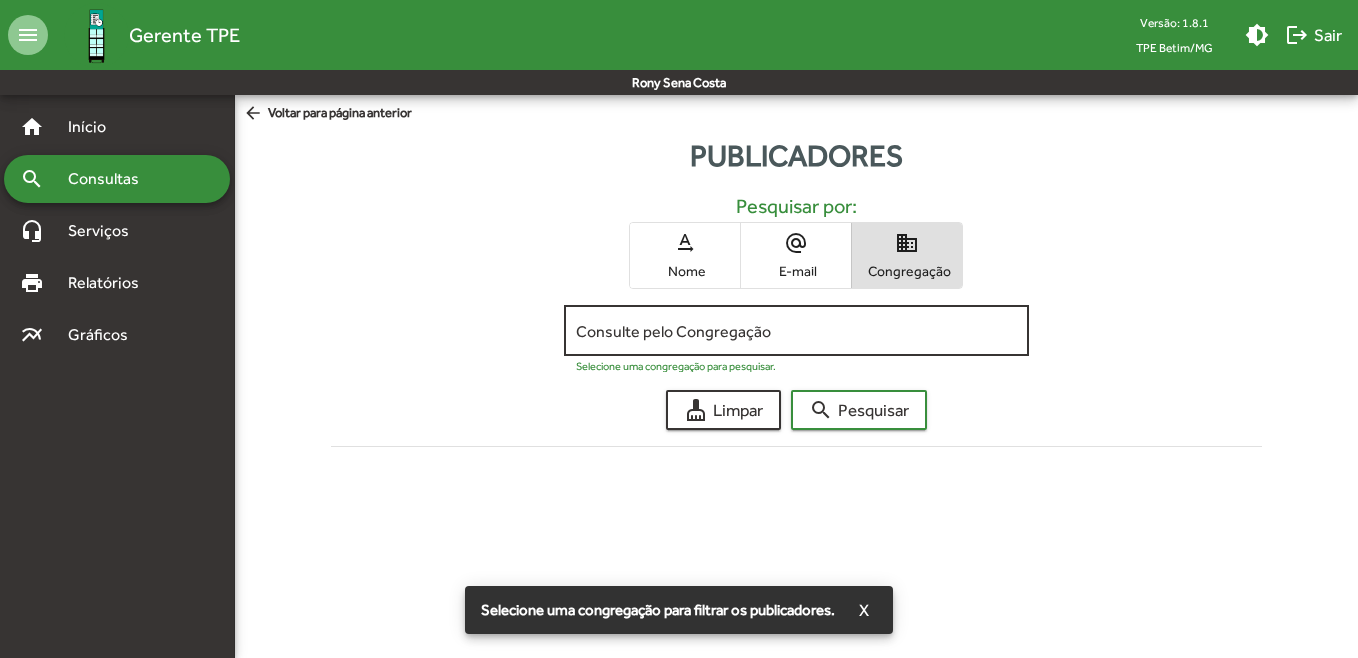 click on "Consulte pelo Congregação" 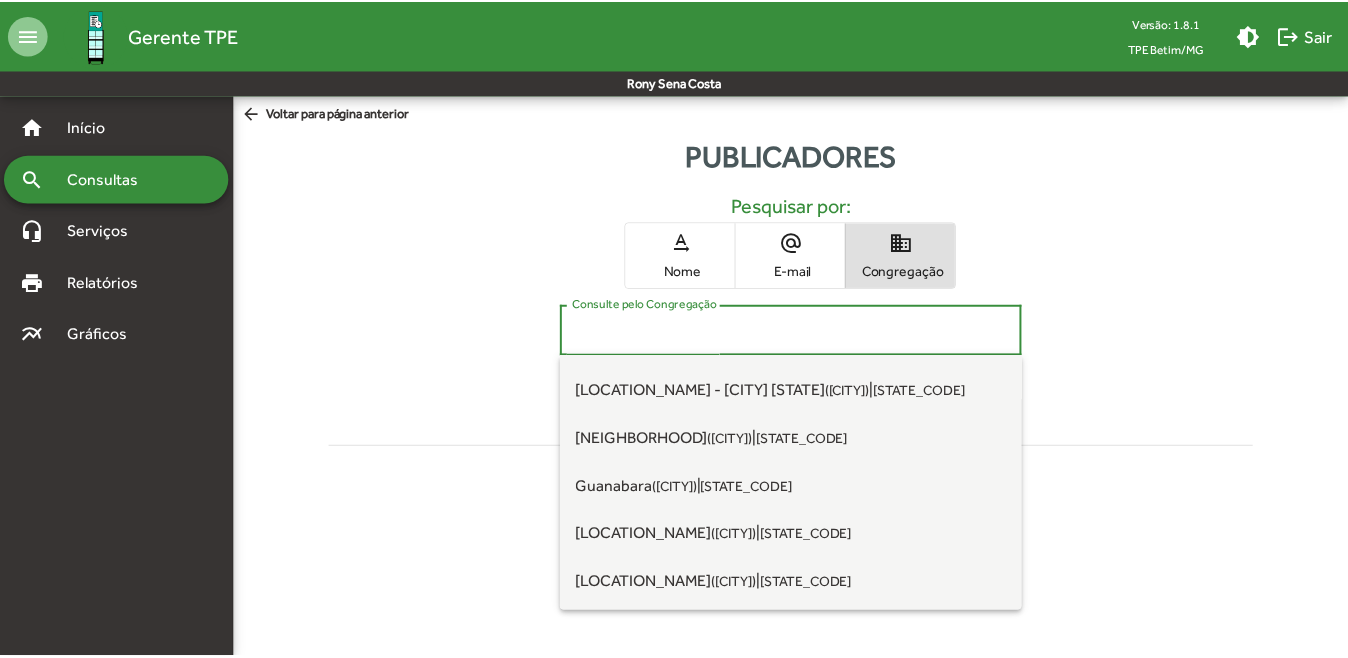 scroll, scrollTop: 500, scrollLeft: 0, axis: vertical 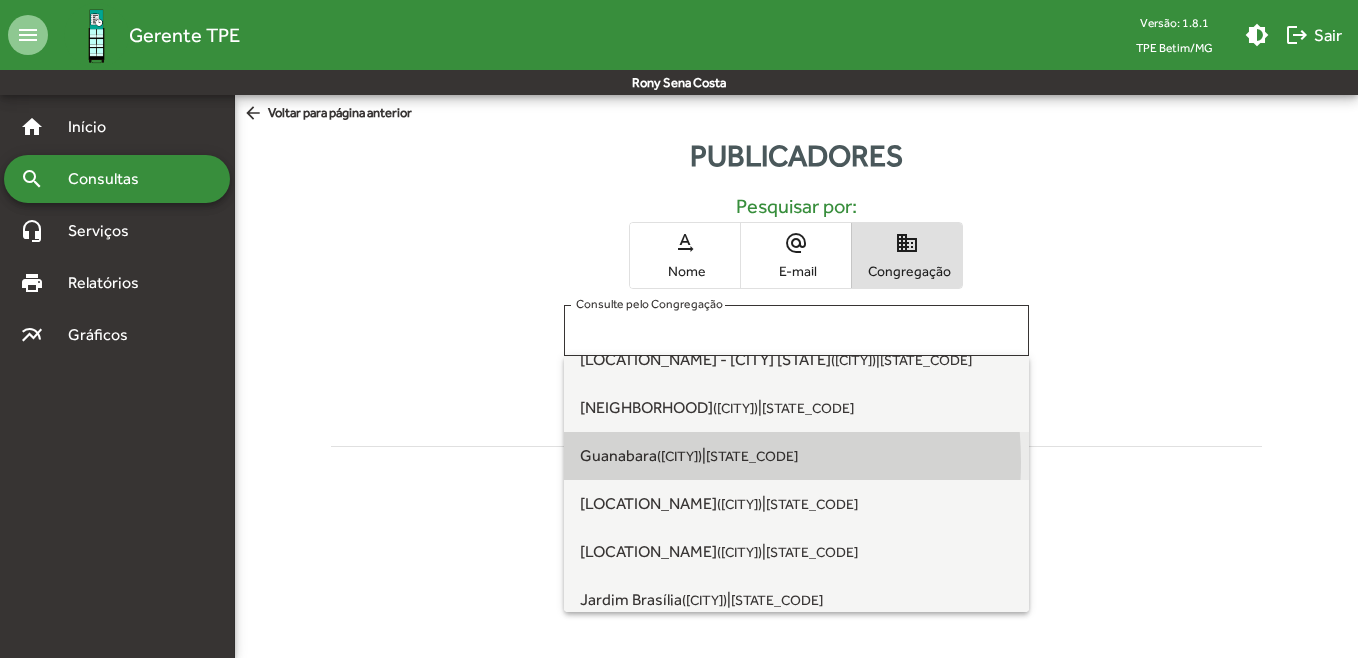click on "([CITY])" at bounding box center [679, 456] 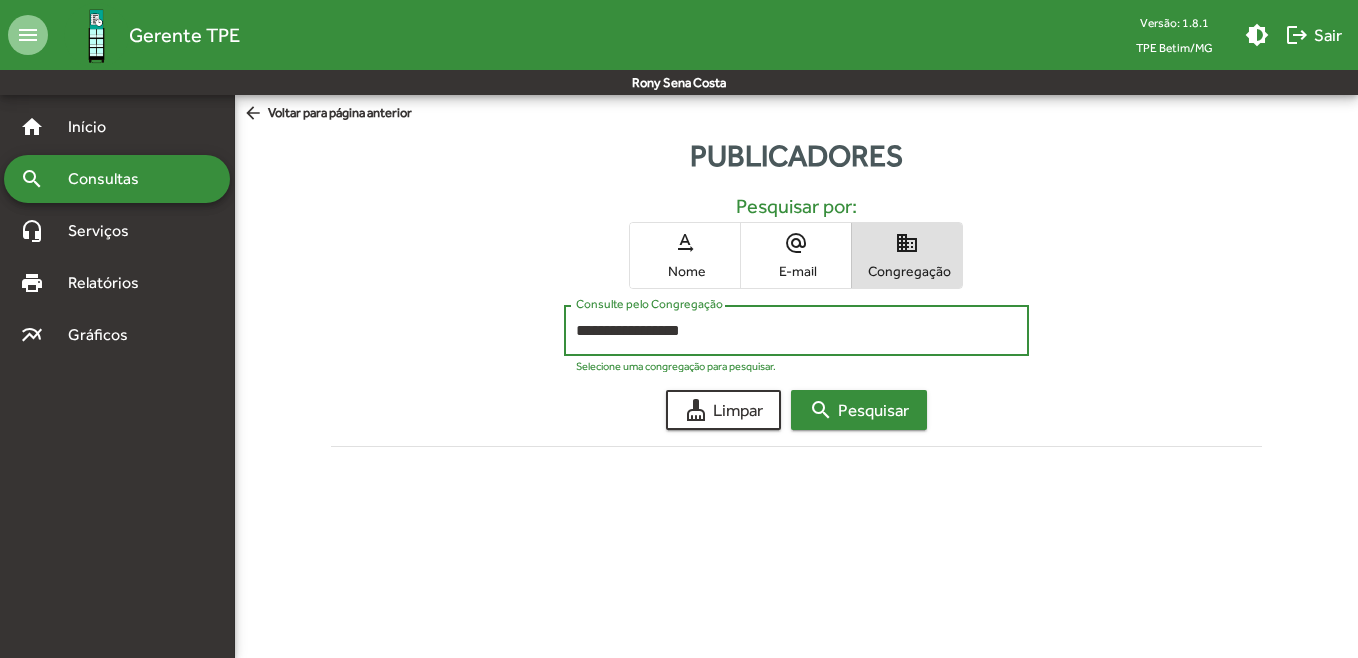 click on "search  Pesquisar" 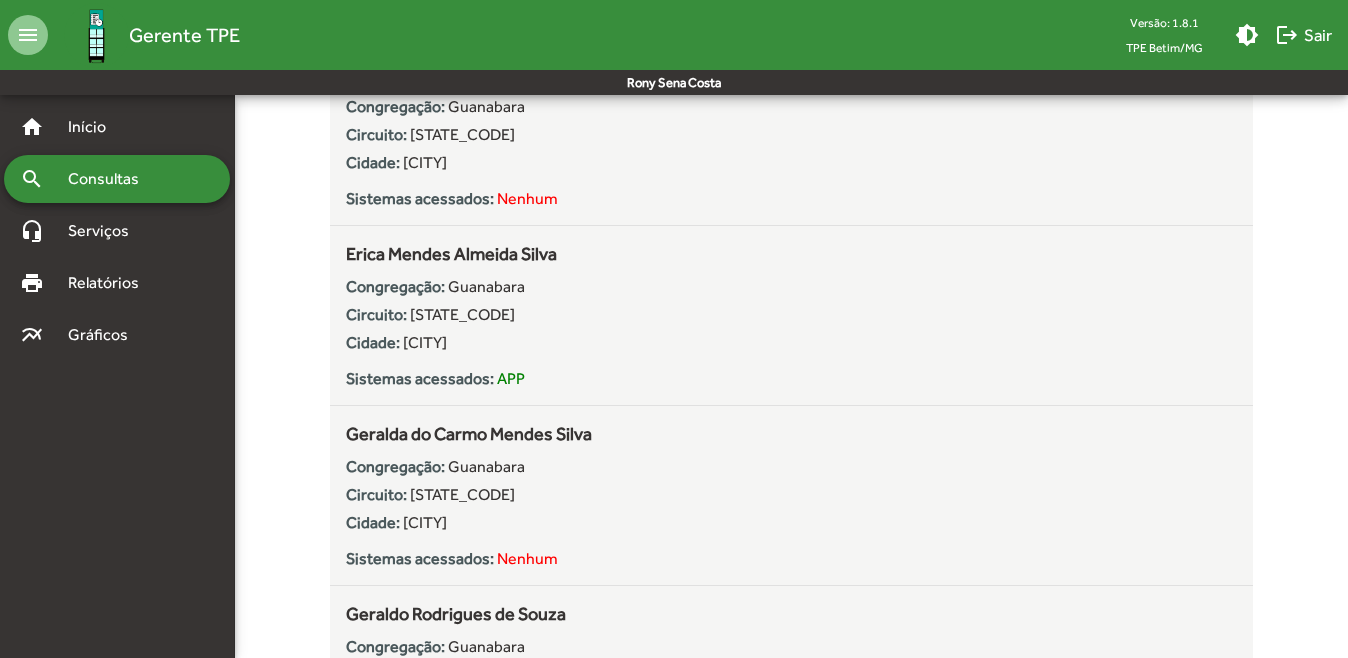scroll, scrollTop: 2300, scrollLeft: 0, axis: vertical 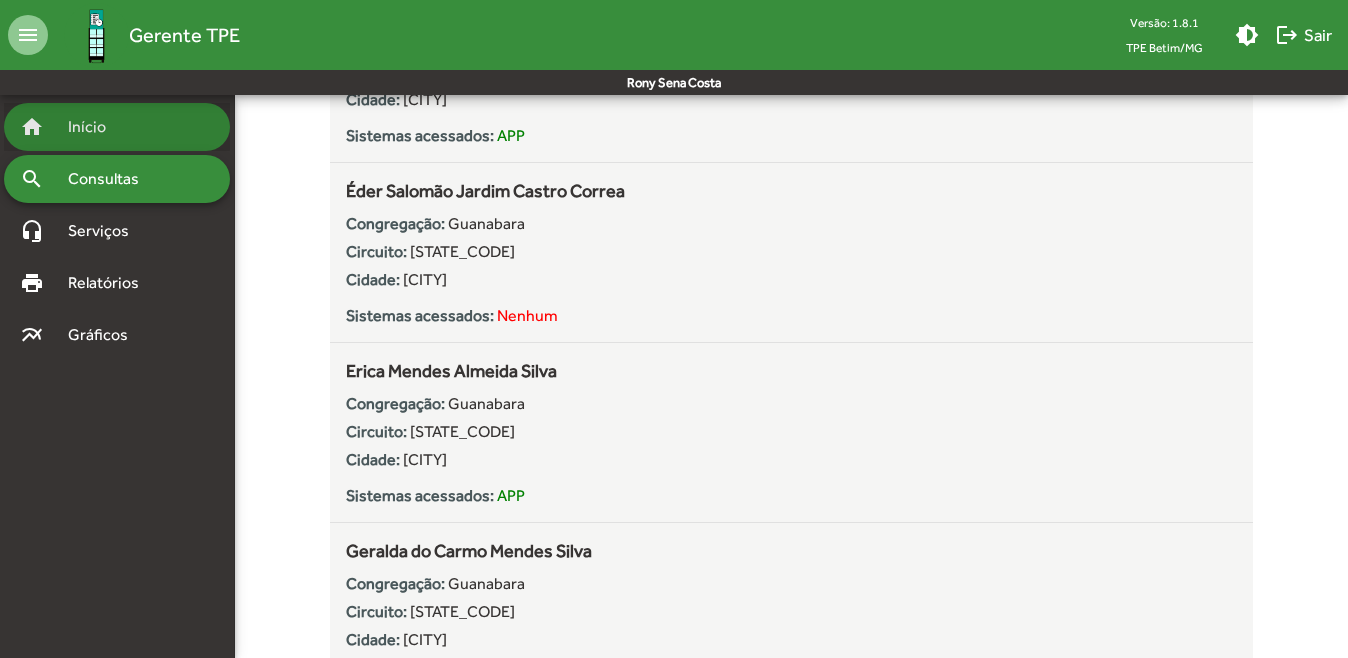 click on "Início" at bounding box center [95, 127] 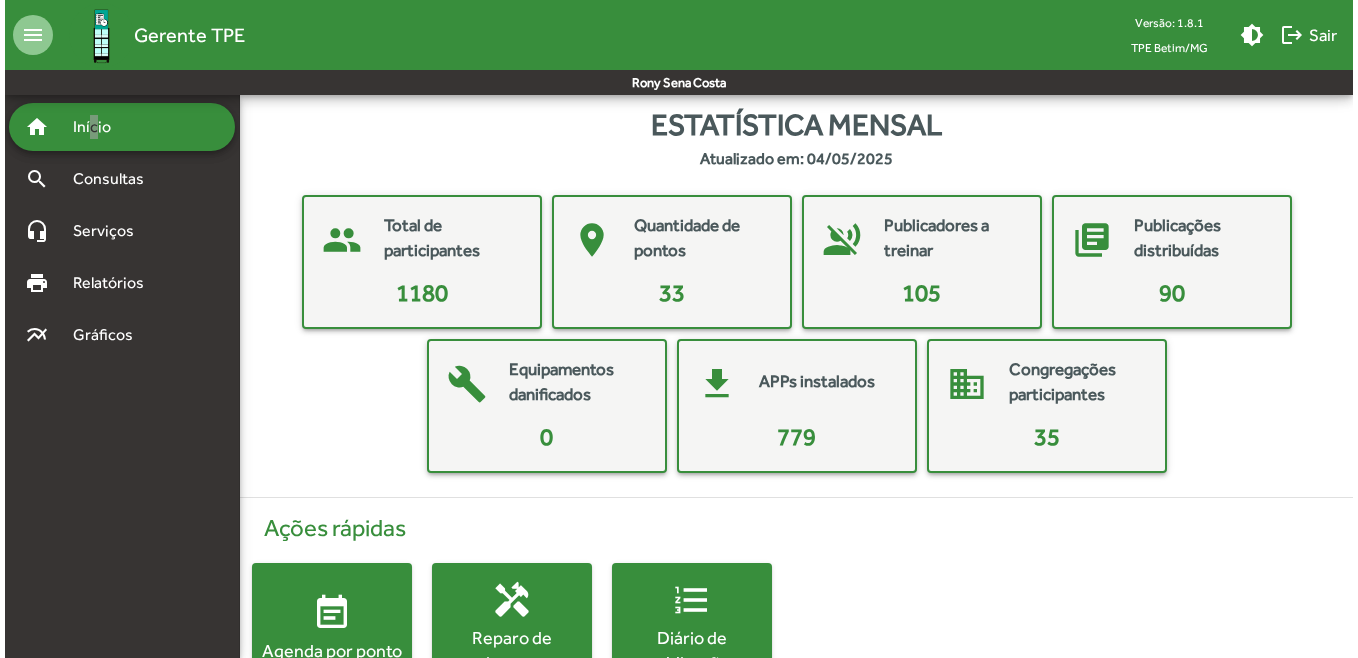 scroll, scrollTop: 0, scrollLeft: 0, axis: both 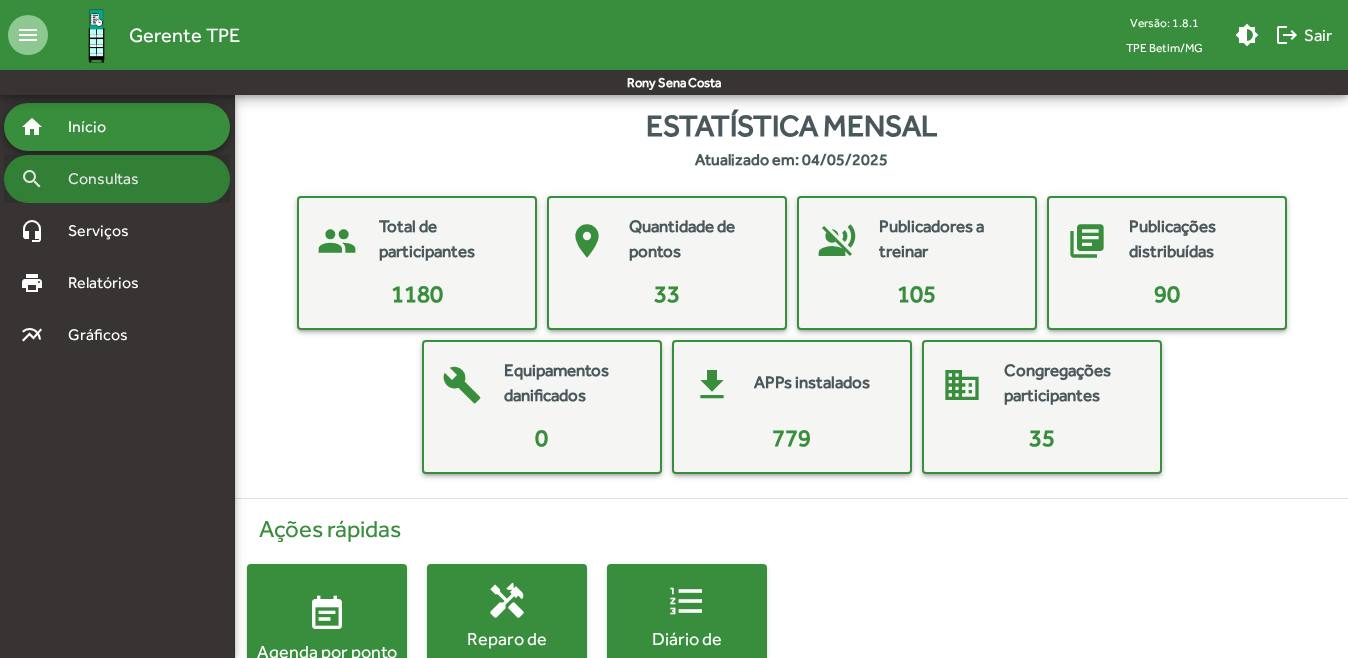click on "Consultas" at bounding box center (110, 179) 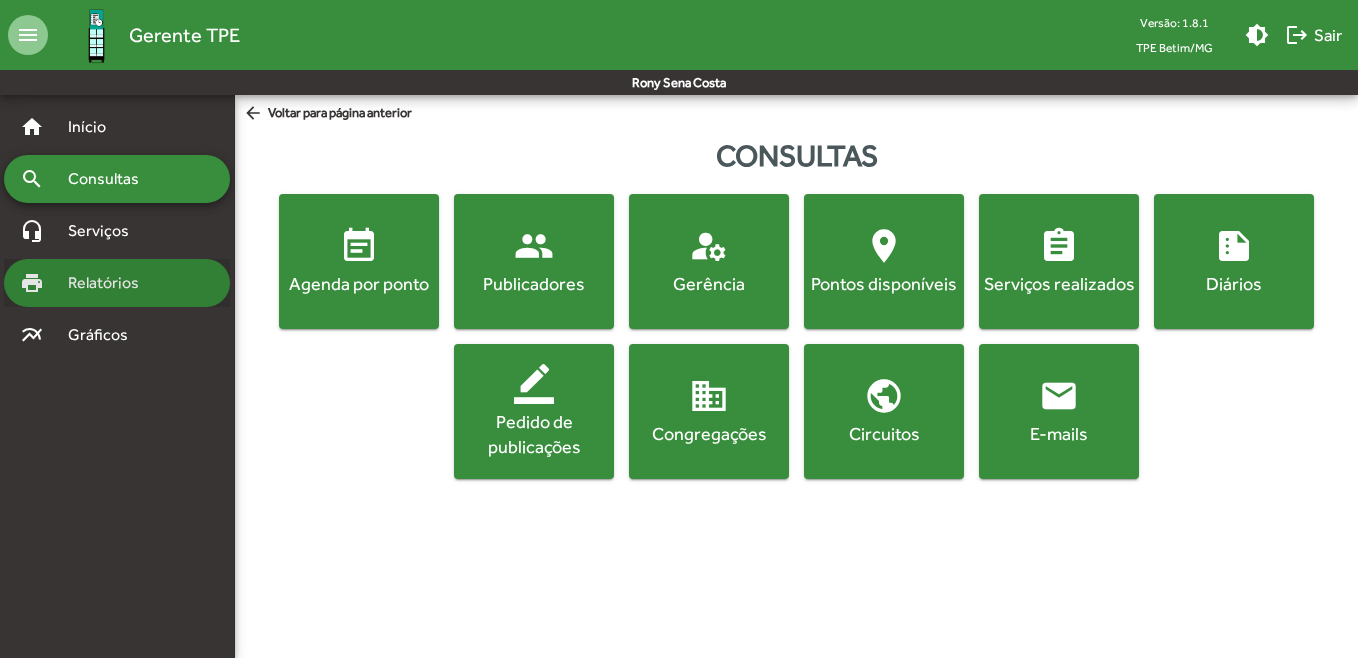 click on "Relatórios" at bounding box center (110, 283) 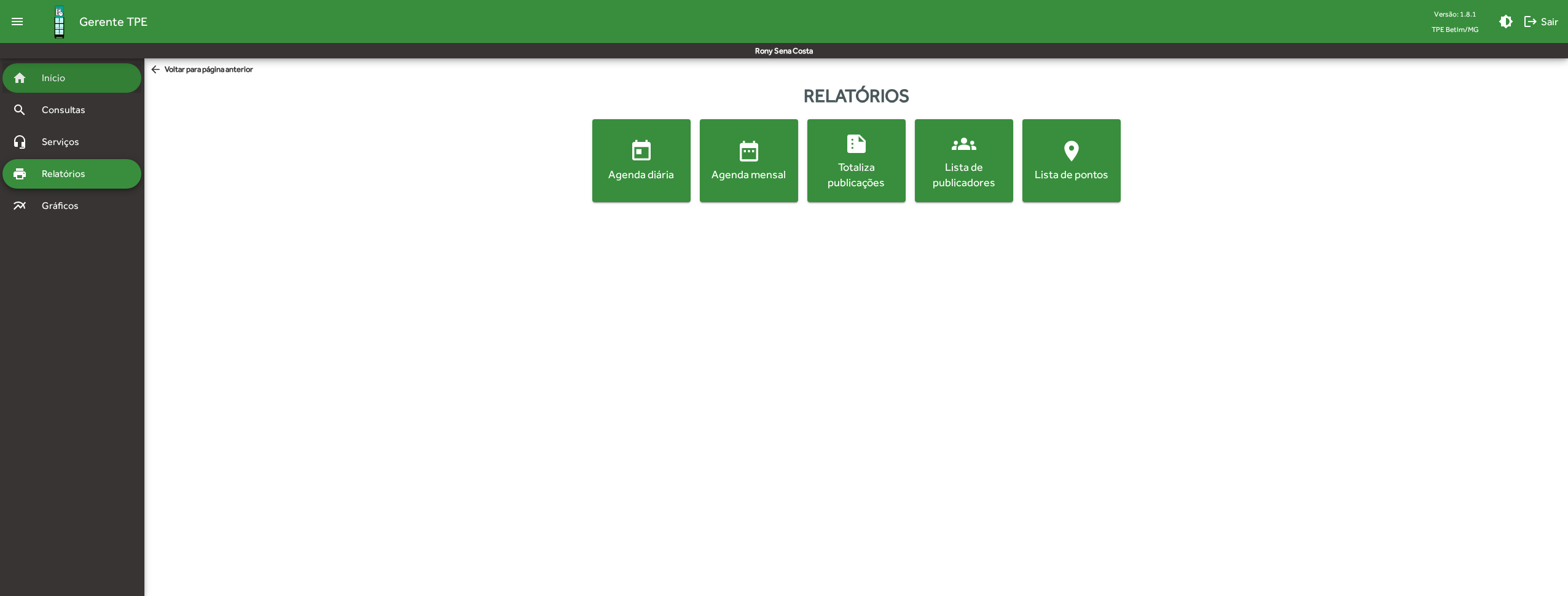 click on "home Início" at bounding box center [72, 78] 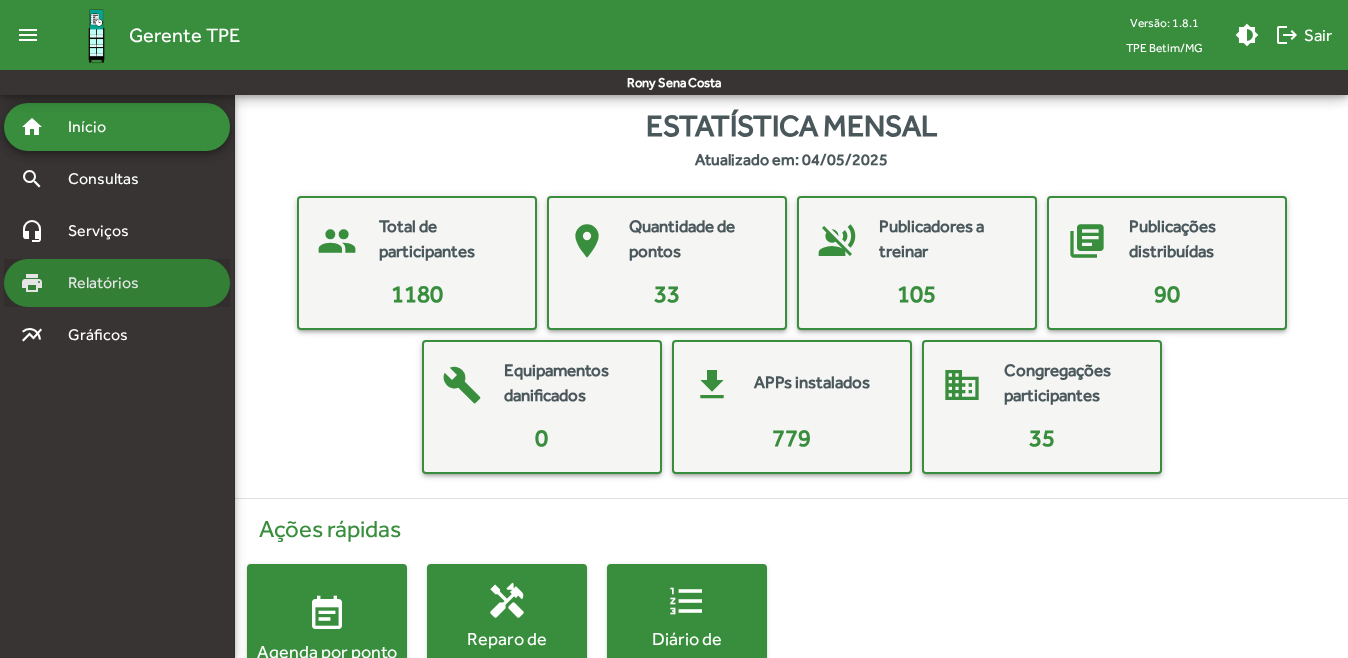 click on "Relatórios" at bounding box center [110, 283] 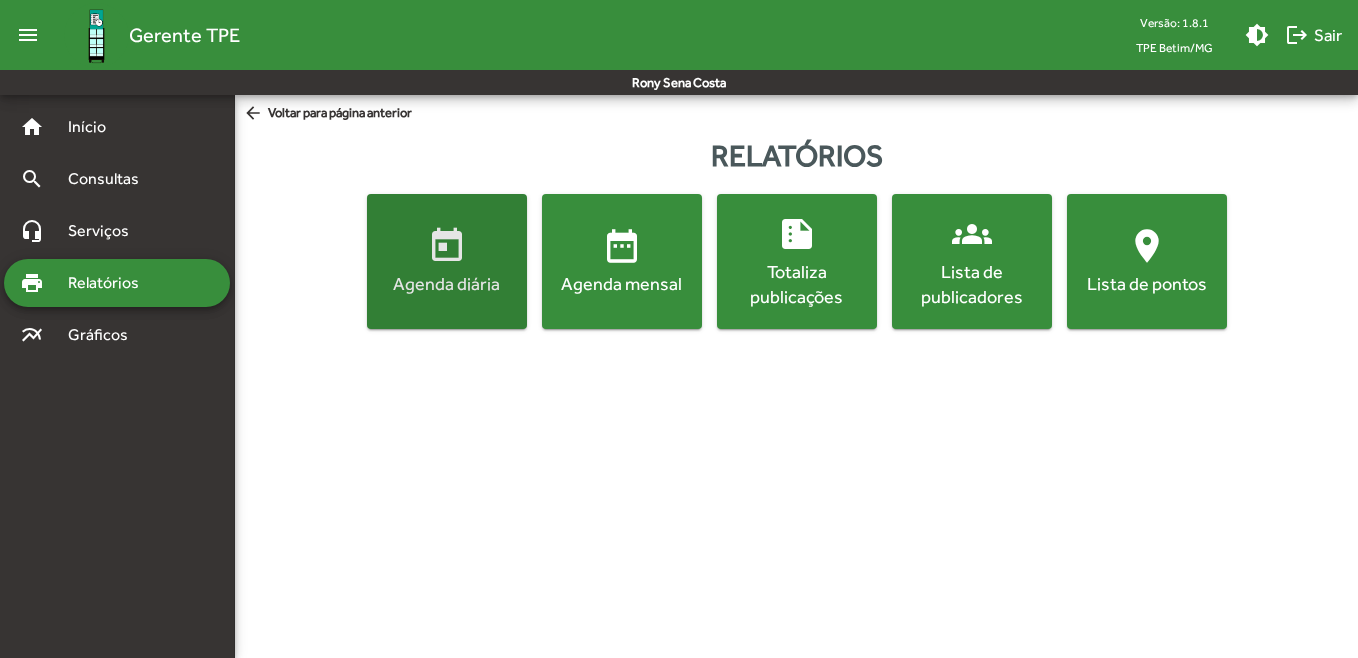 click on "Agenda diária" 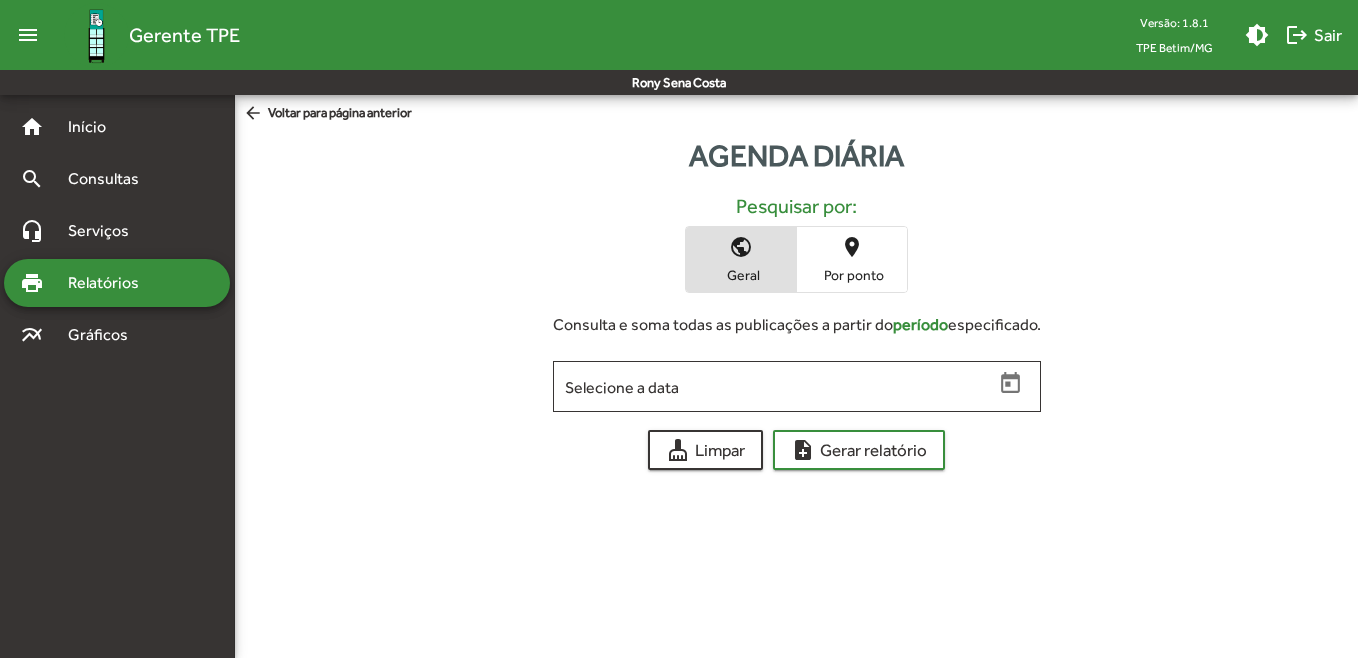 click on "Consulta e soma todas as publicações a partir do  período  especificado. Selecione a data cleaning_services  Limpar  note_add  Gerar relatório" 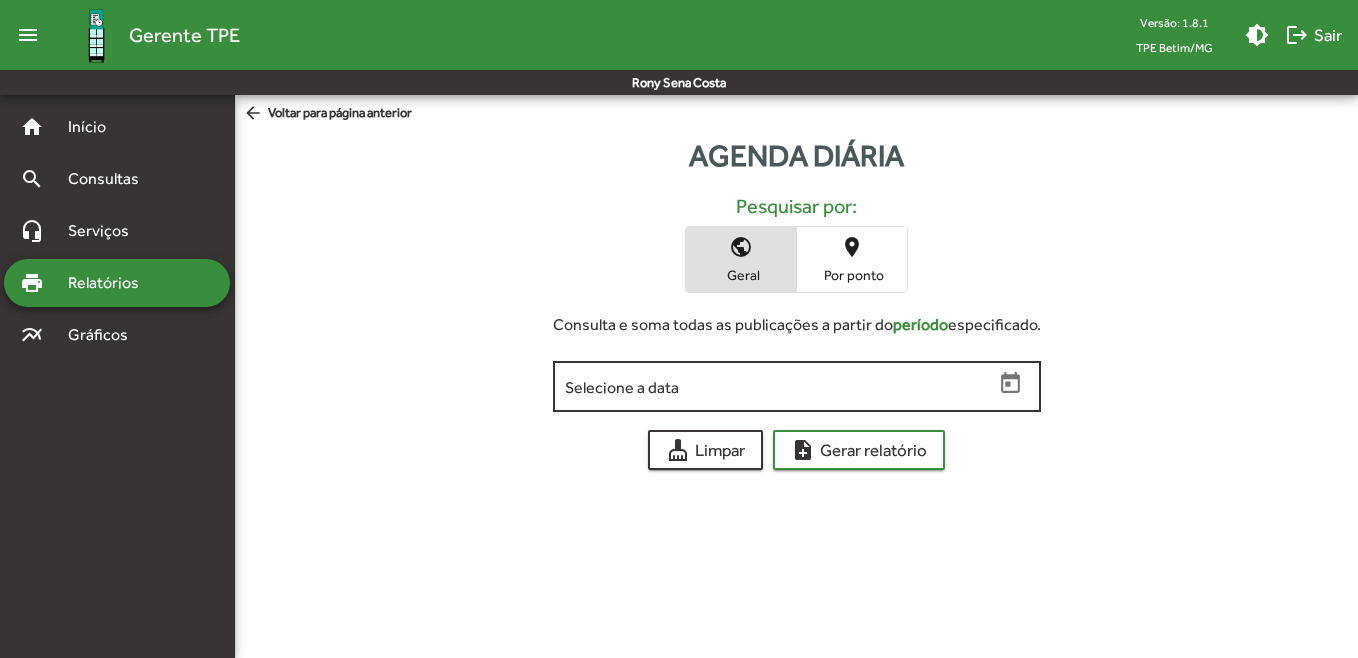 click on "Selecione a data" at bounding box center [779, 387] 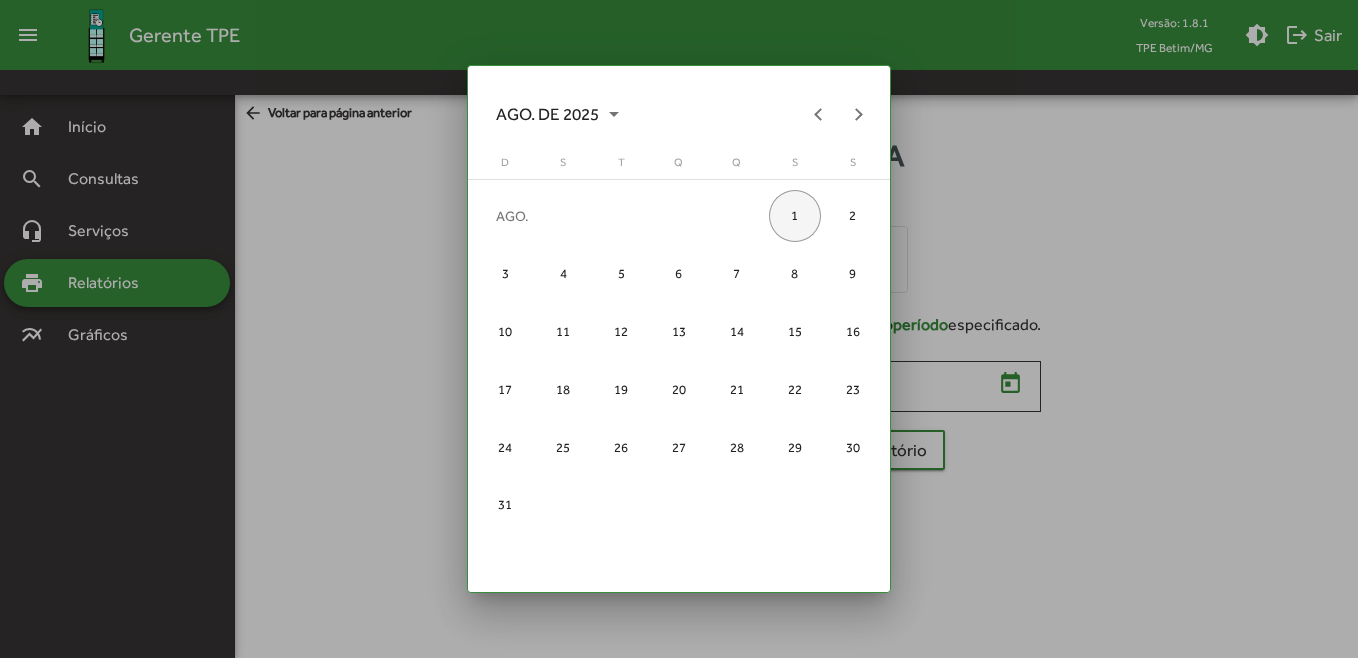 drag, startPoint x: 782, startPoint y: 215, endPoint x: 792, endPoint y: 217, distance: 10.198039 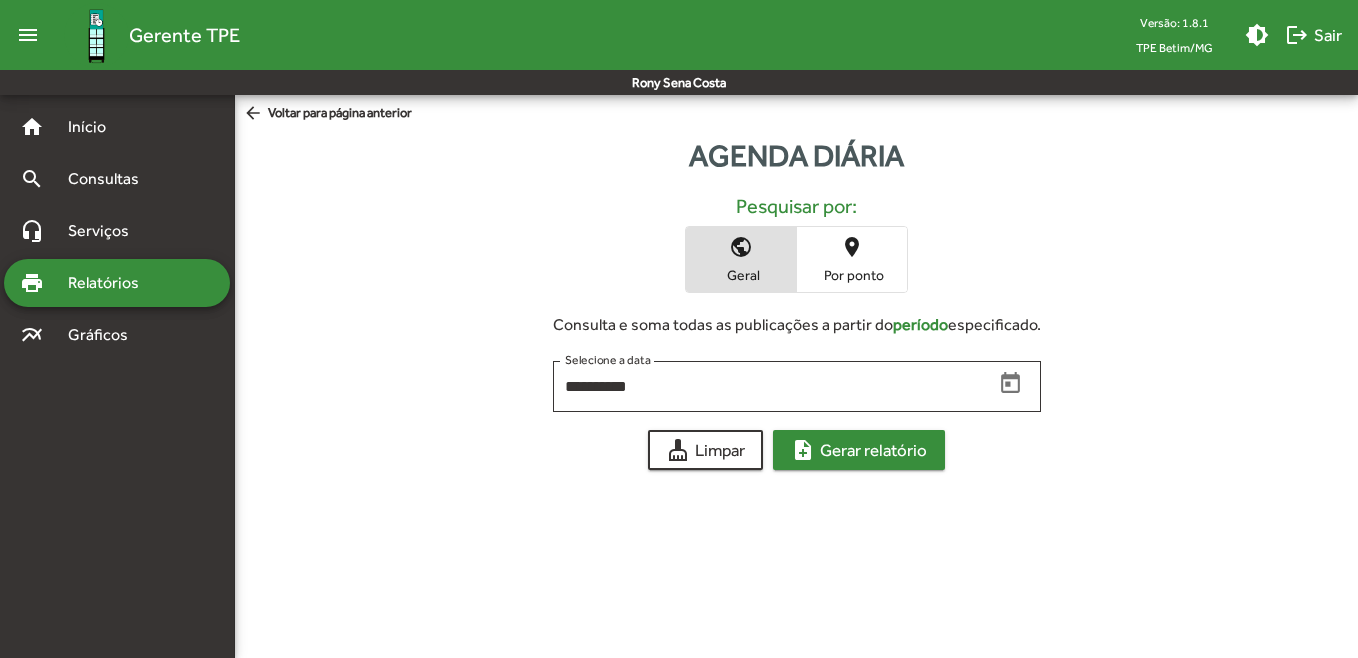click on "note_add  Gerar relatório" 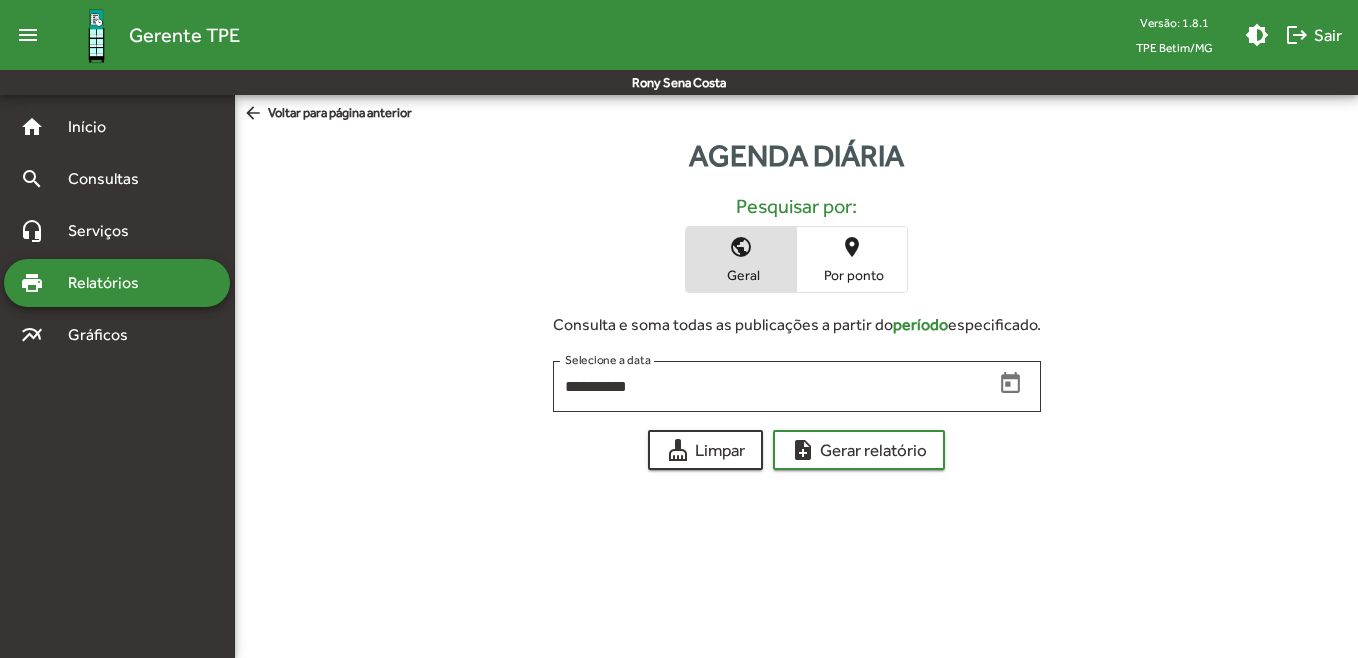 click on "place Por ponto" at bounding box center [852, 259] 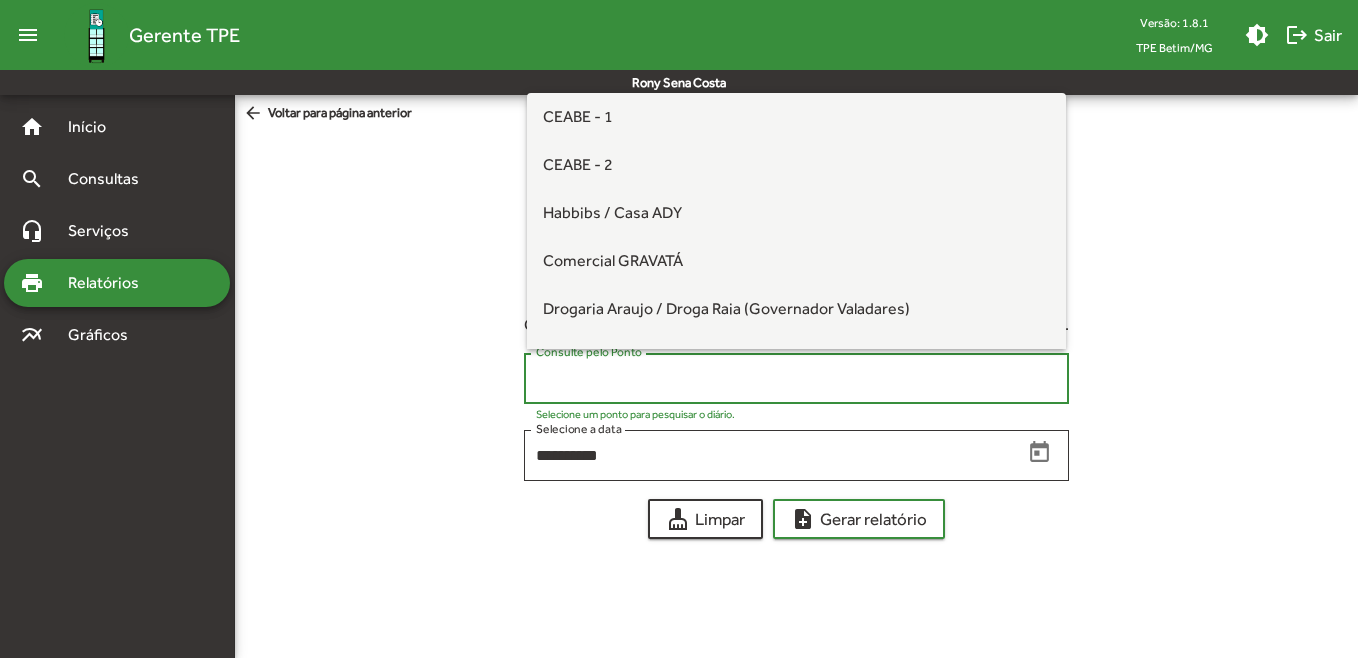 click on "Consulte pelo Ponto" at bounding box center [796, 379] 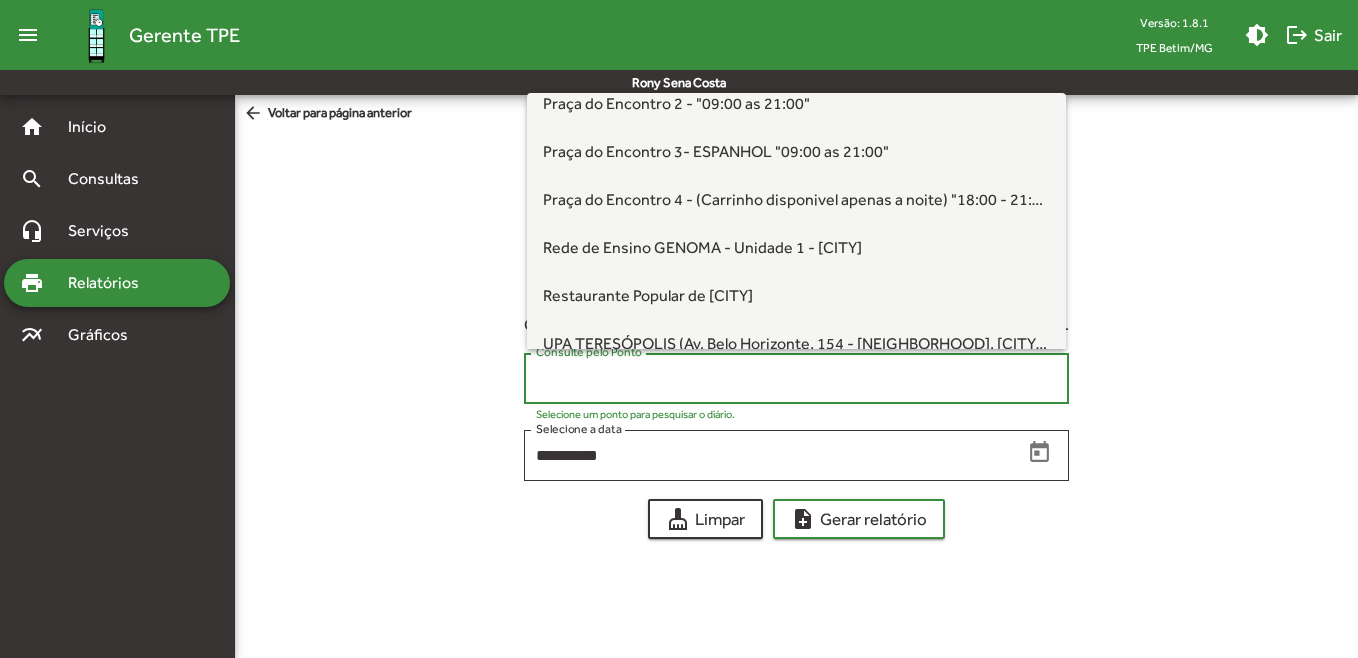scroll, scrollTop: 700, scrollLeft: 0, axis: vertical 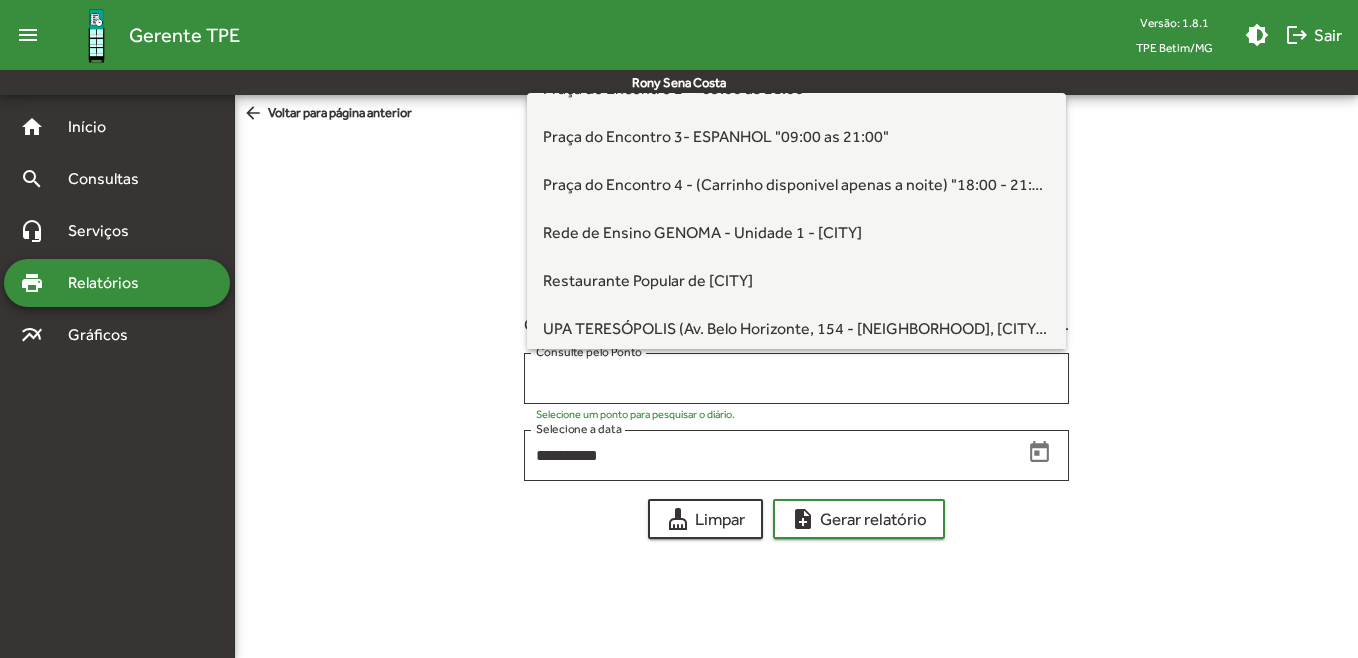 click on "**********" 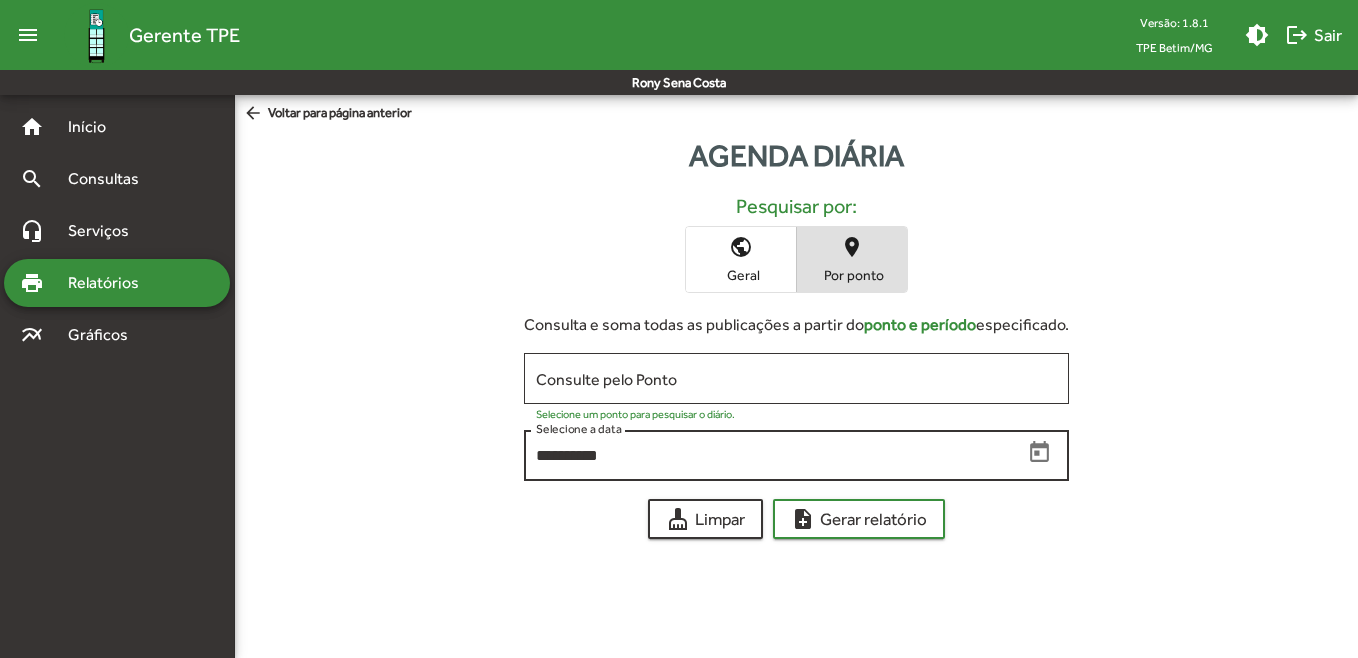 click on "**********" 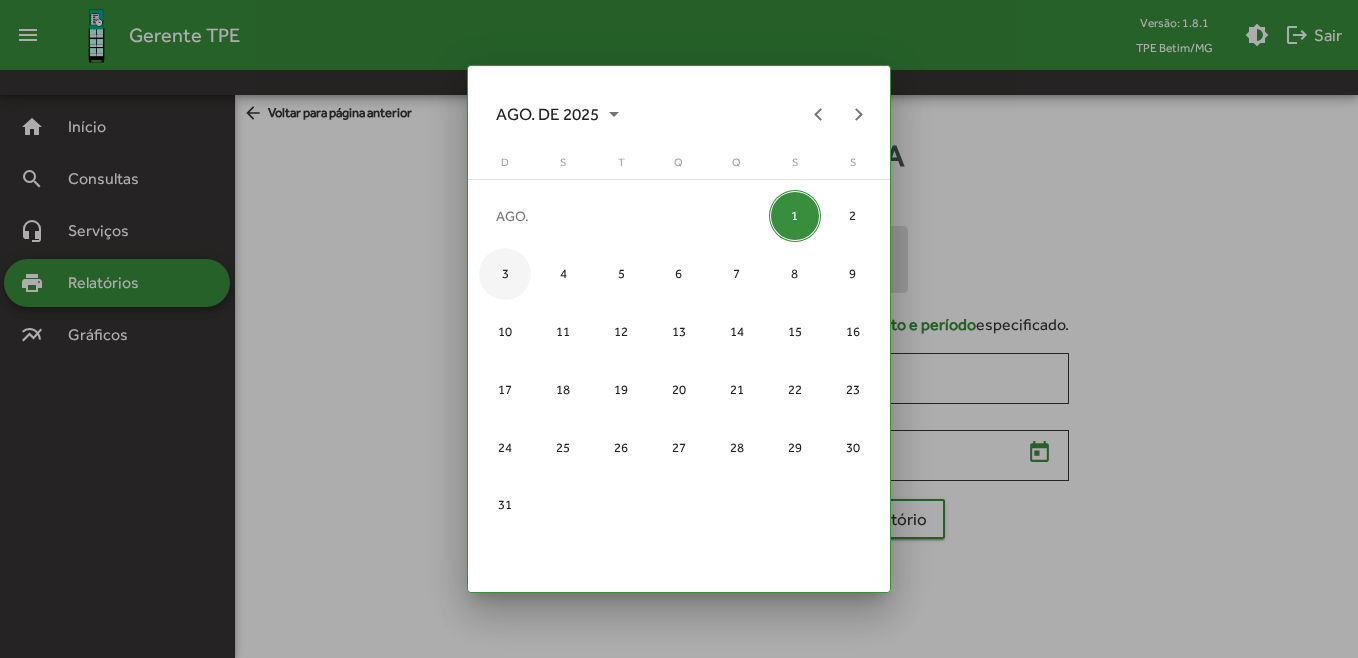 click on "3" at bounding box center [505, 274] 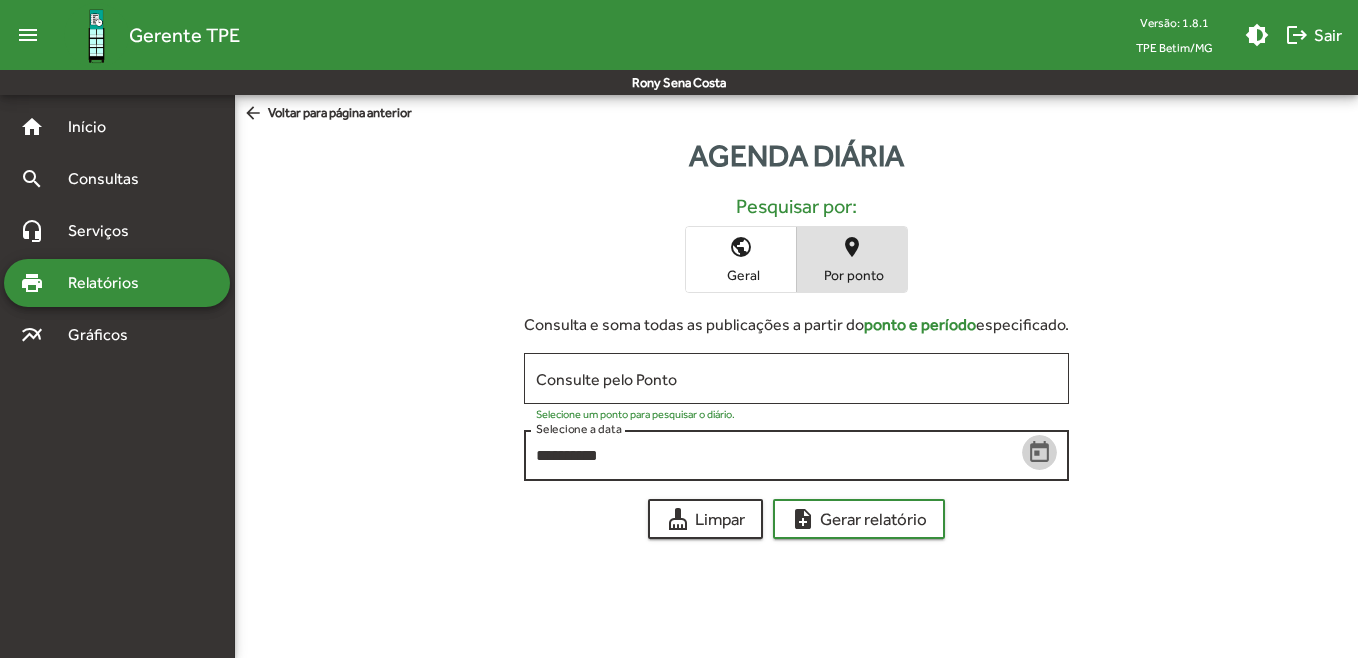 click 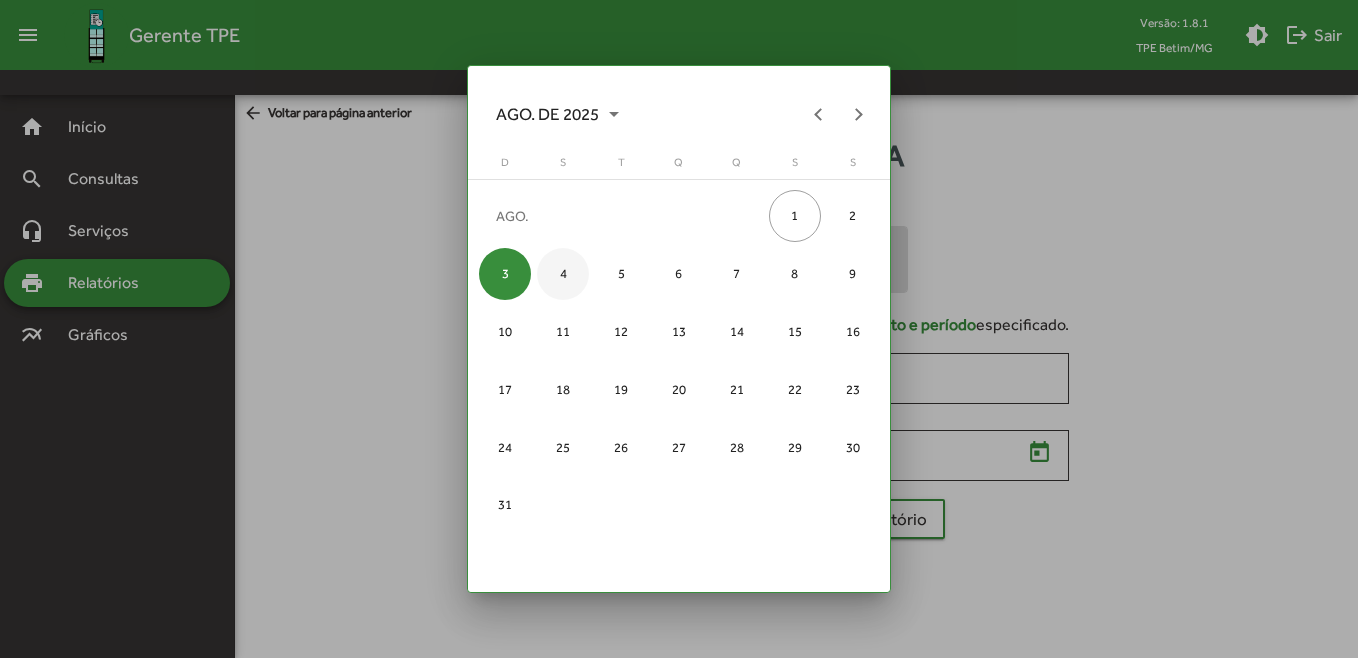 click on "4" at bounding box center [563, 274] 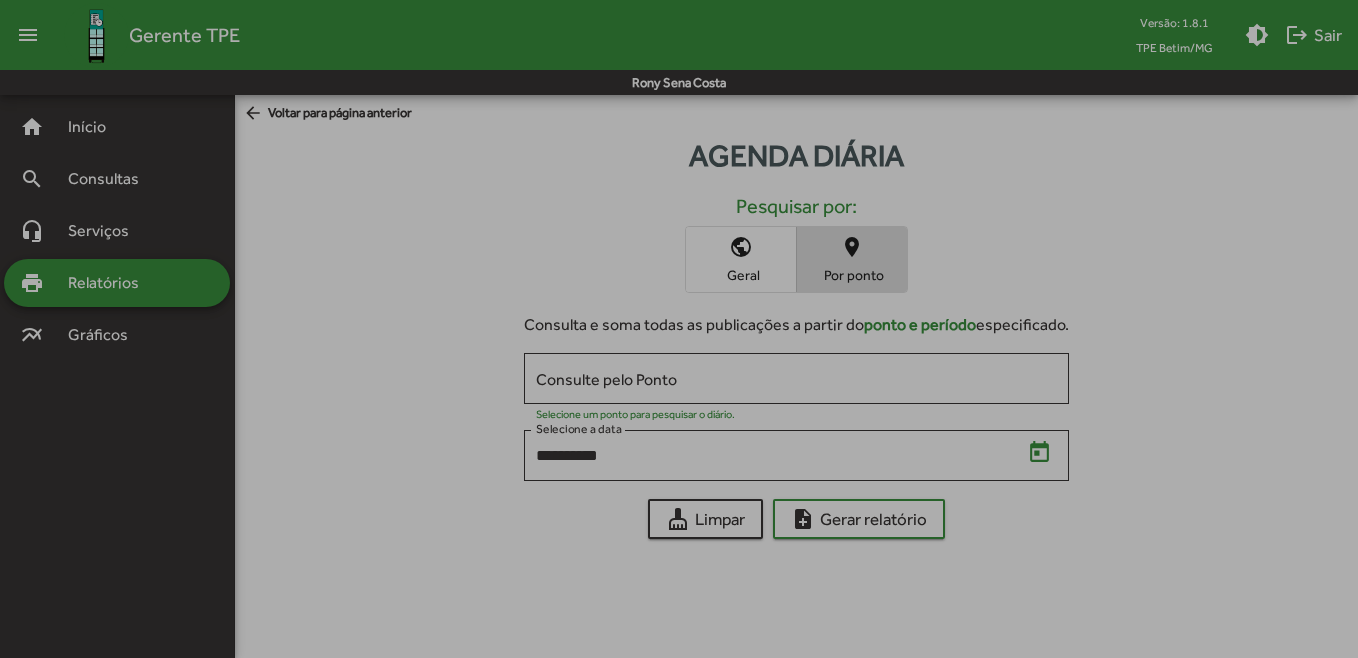 type on "**********" 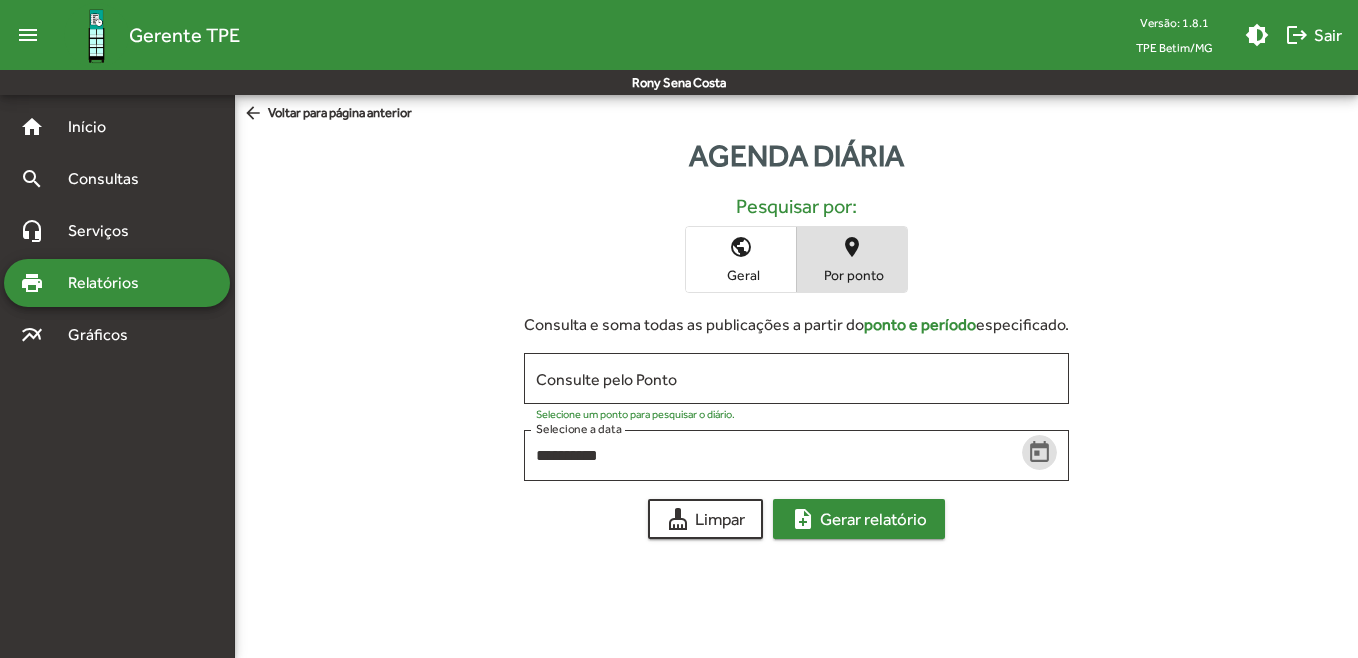 click on "note_add  Gerar relatório" 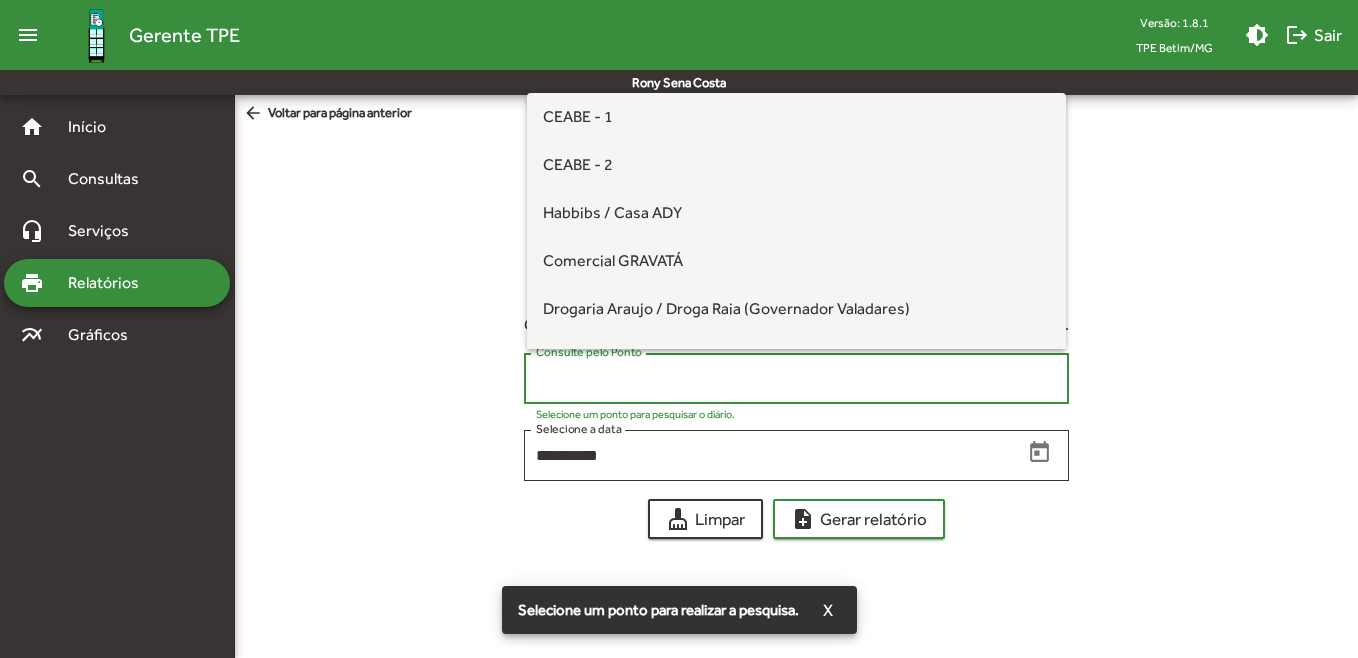 click on "Consulte pelo Ponto" at bounding box center (796, 379) 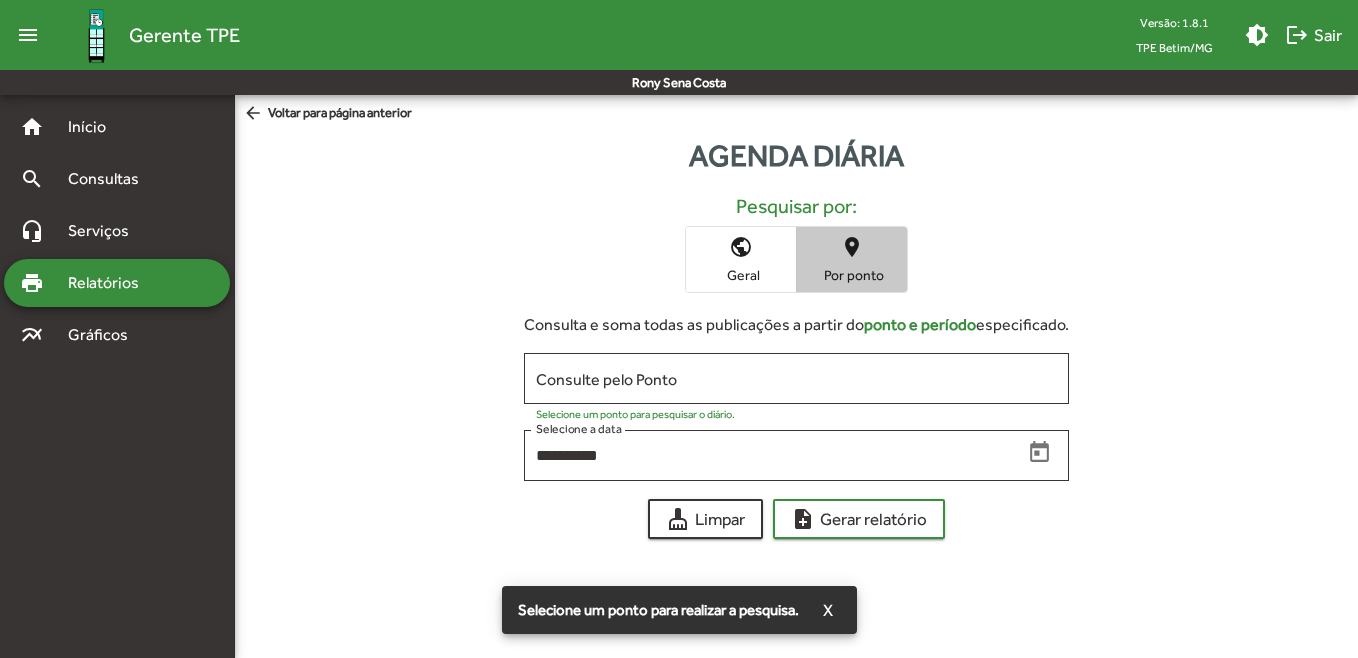 click on "place Por ponto" at bounding box center (852, 259) 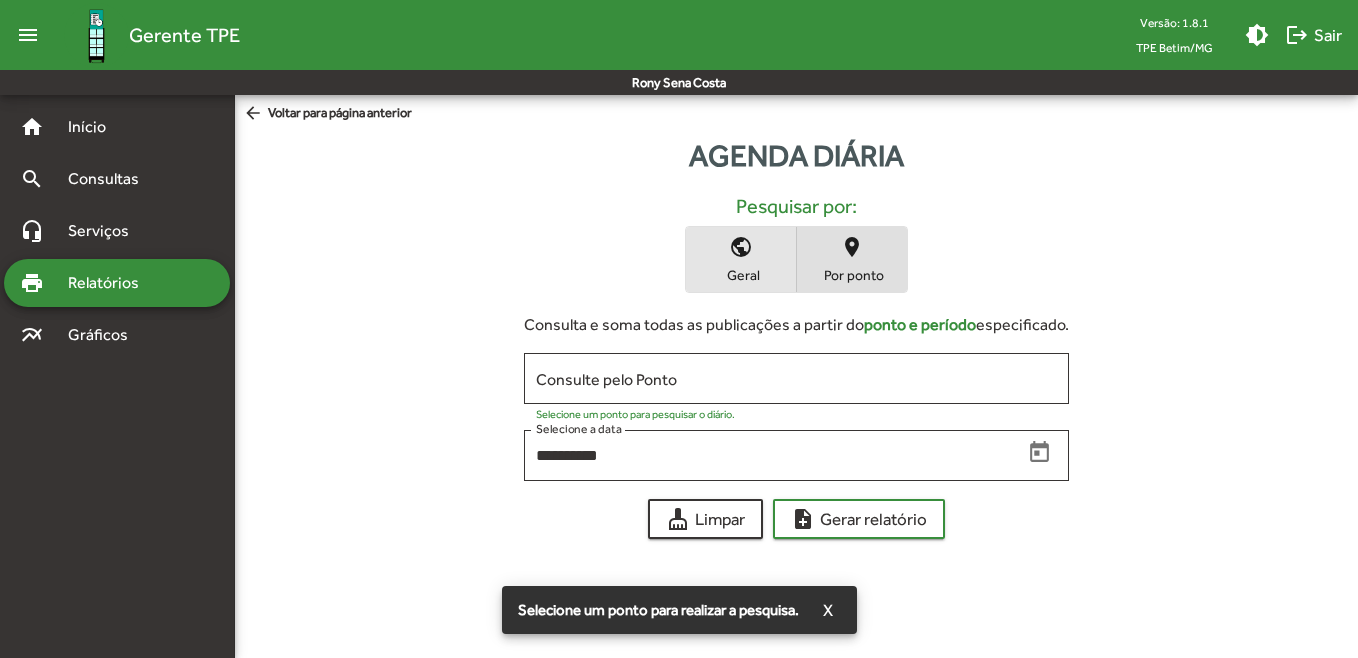 click on "Geral" at bounding box center [741, 275] 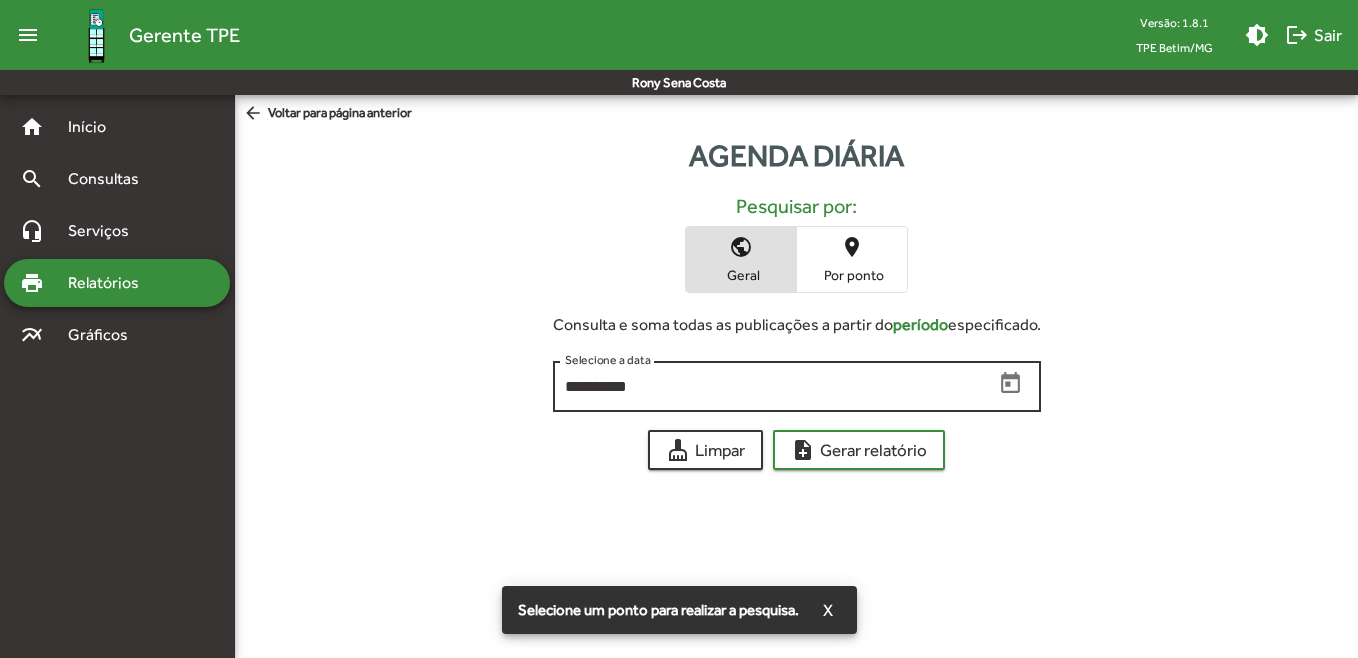 click on "**********" 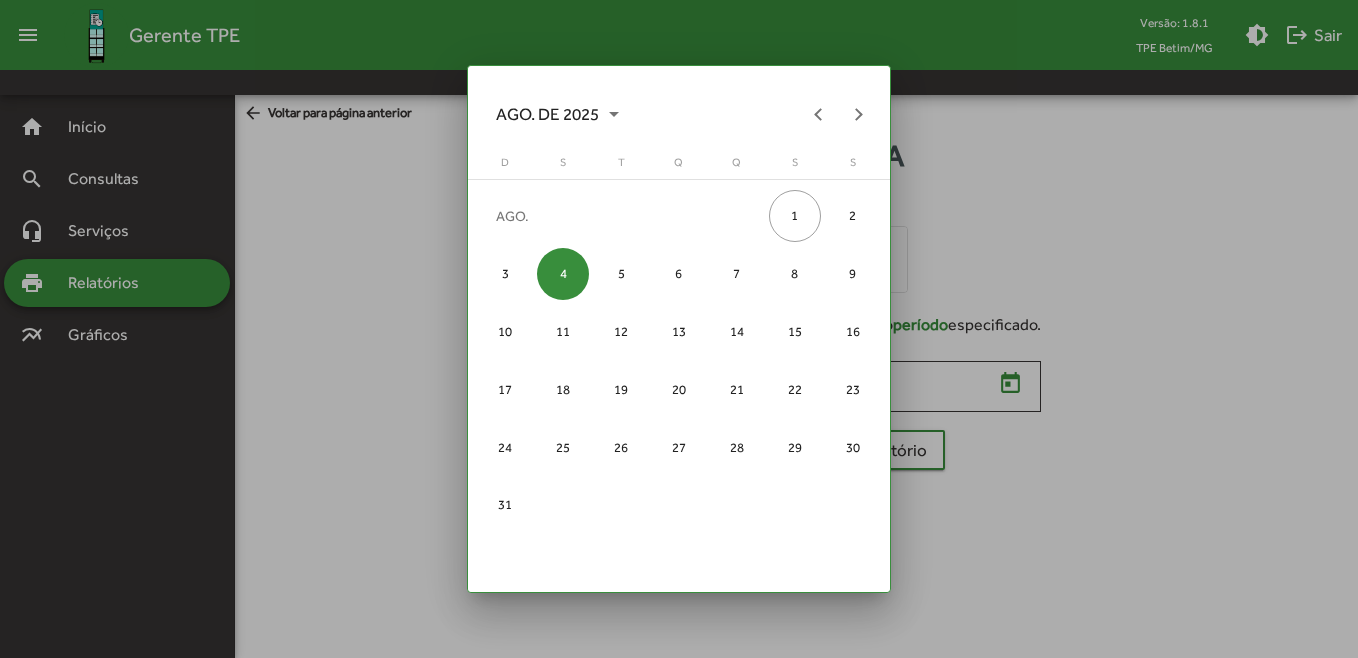 click on "4" at bounding box center (563, 274) 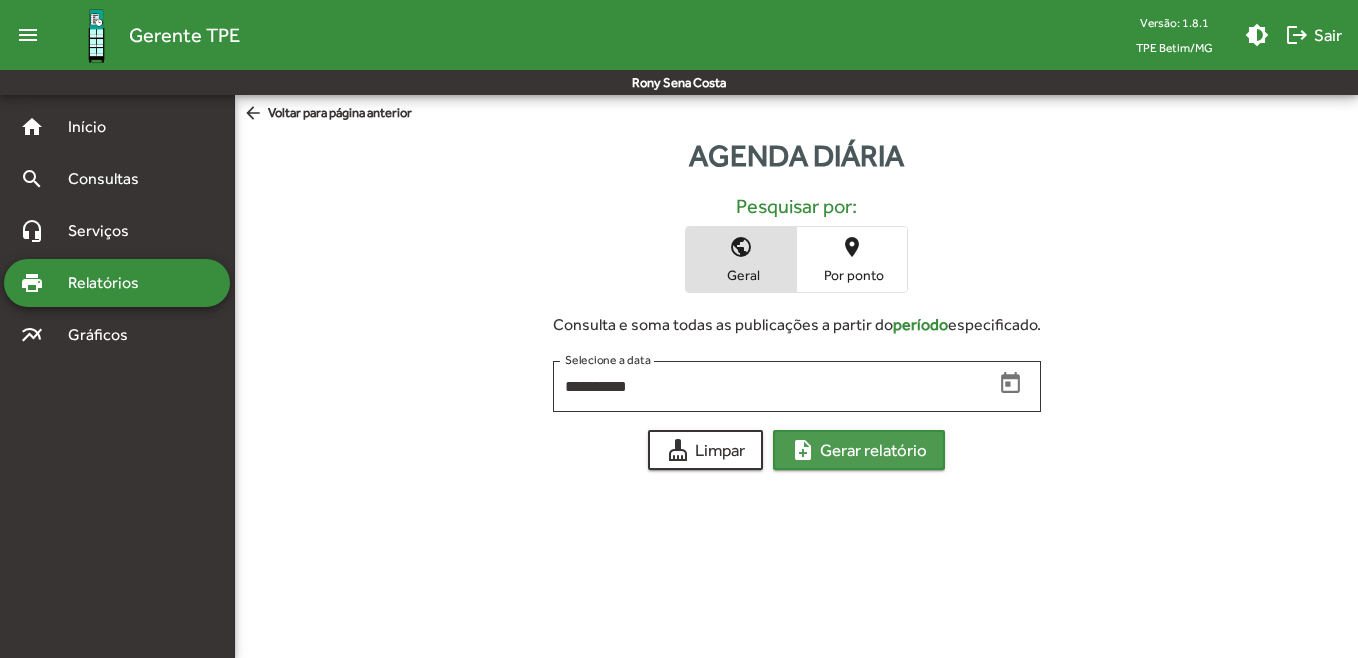 click on "note_add  Gerar relatório" 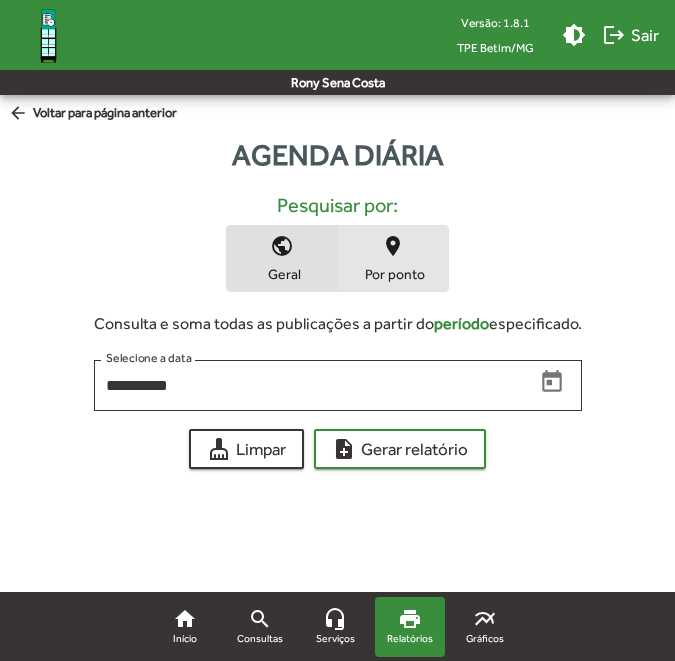 click on "place Por ponto" at bounding box center [393, 258] 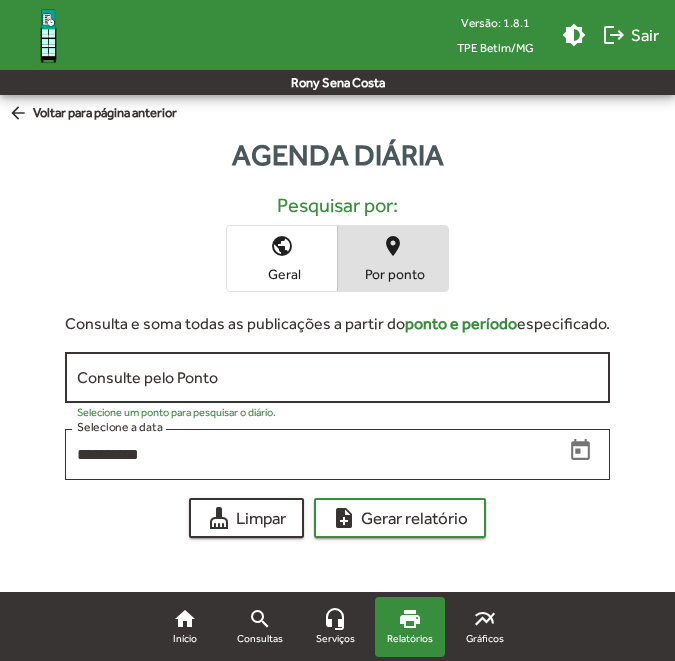 click on "Consulte pelo Ponto" at bounding box center (337, 378) 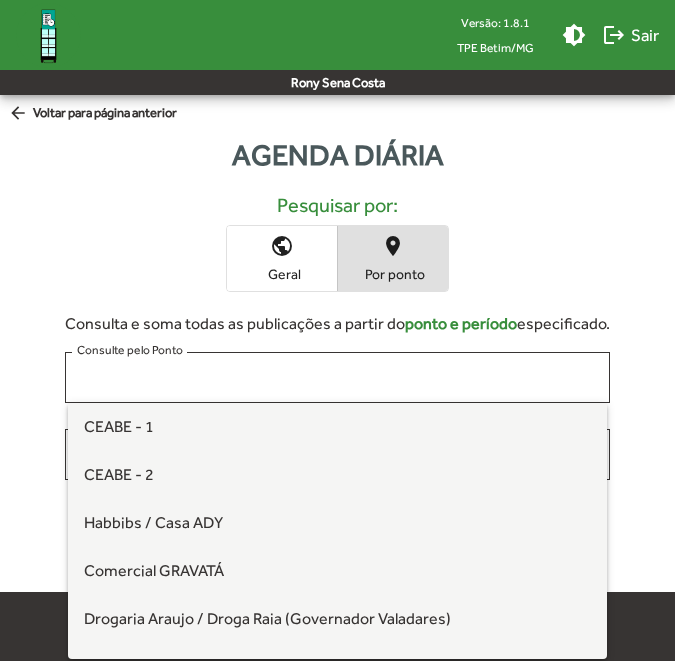 click on "Pesquisar por:" 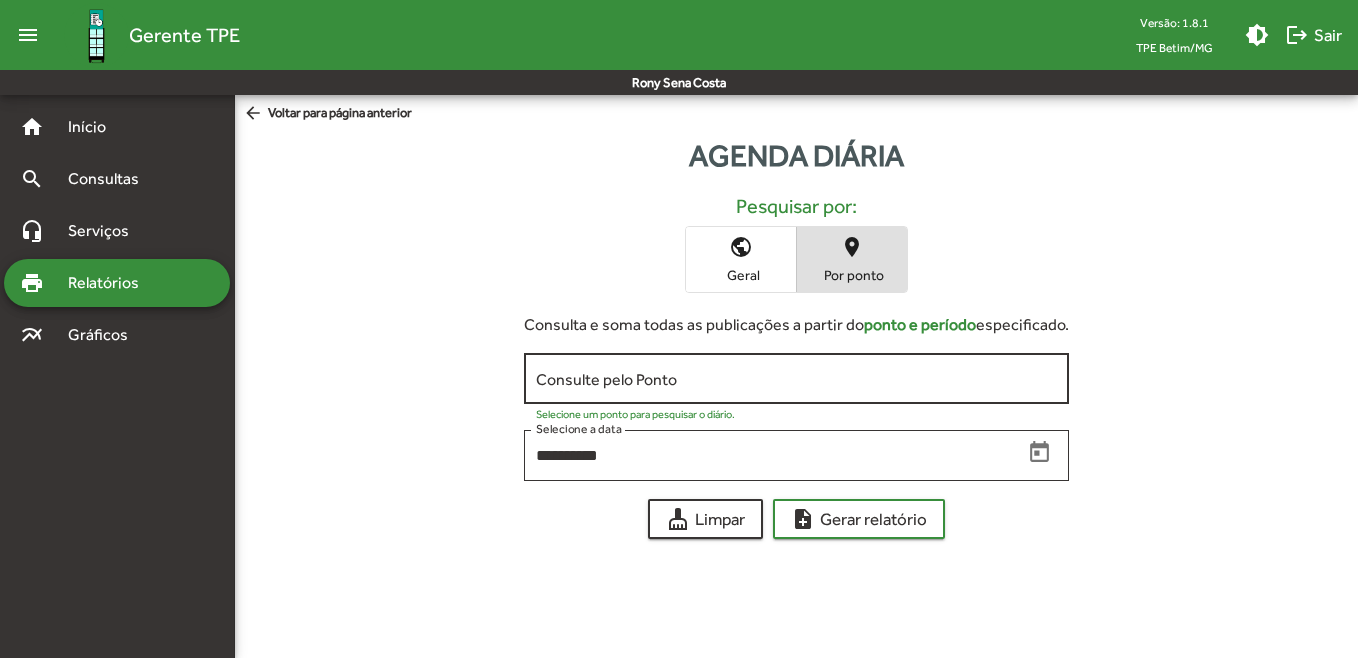 click on "Consulte pelo Ponto" at bounding box center (796, 379) 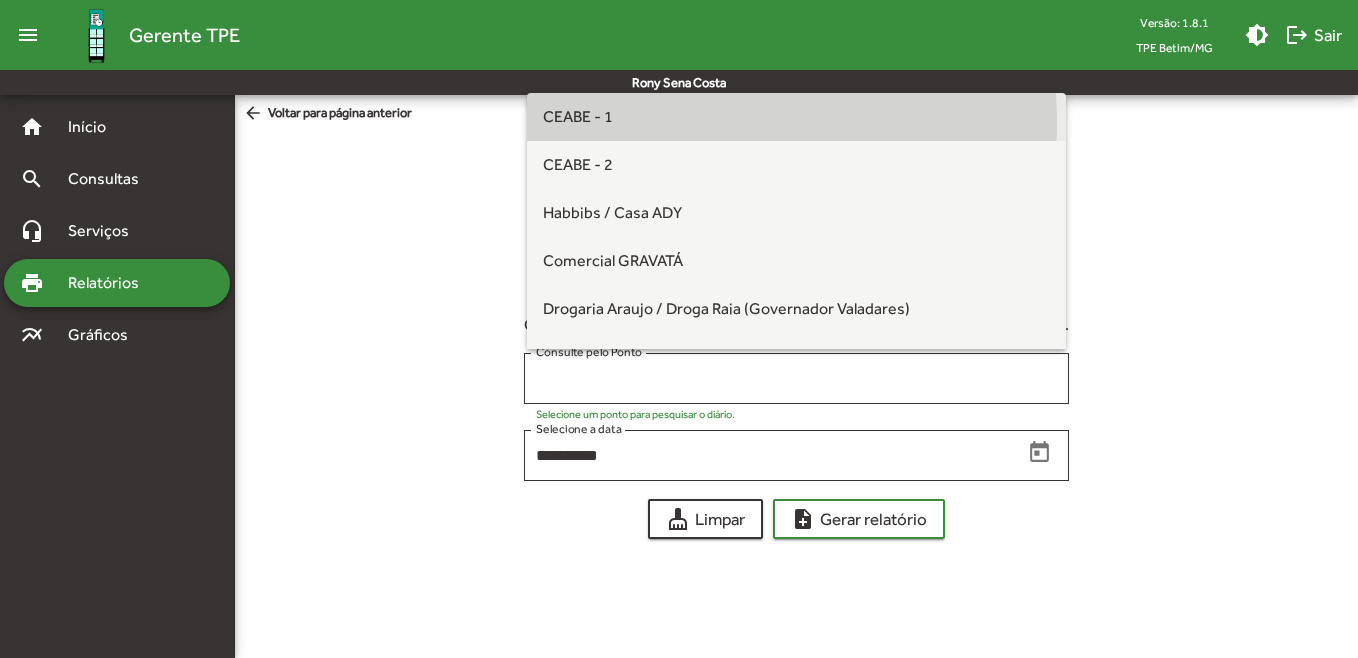 click on "CEABE - 1" at bounding box center [797, 117] 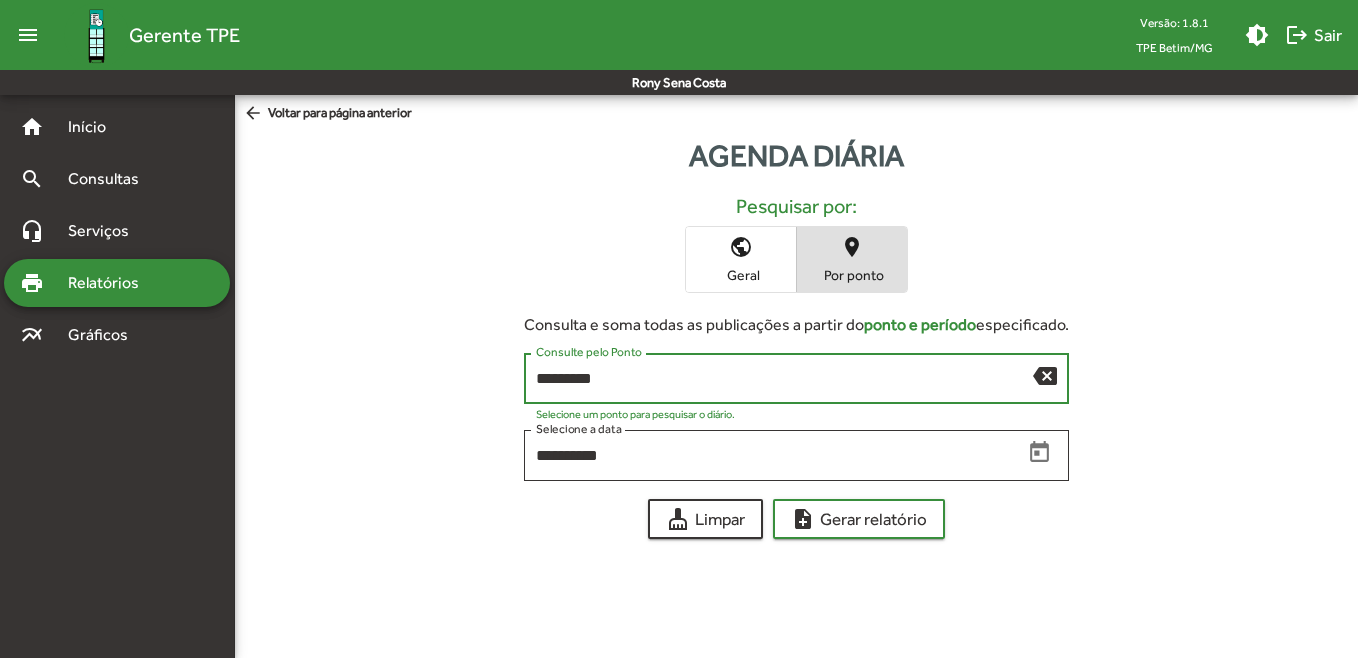 click on "*********" at bounding box center (784, 379) 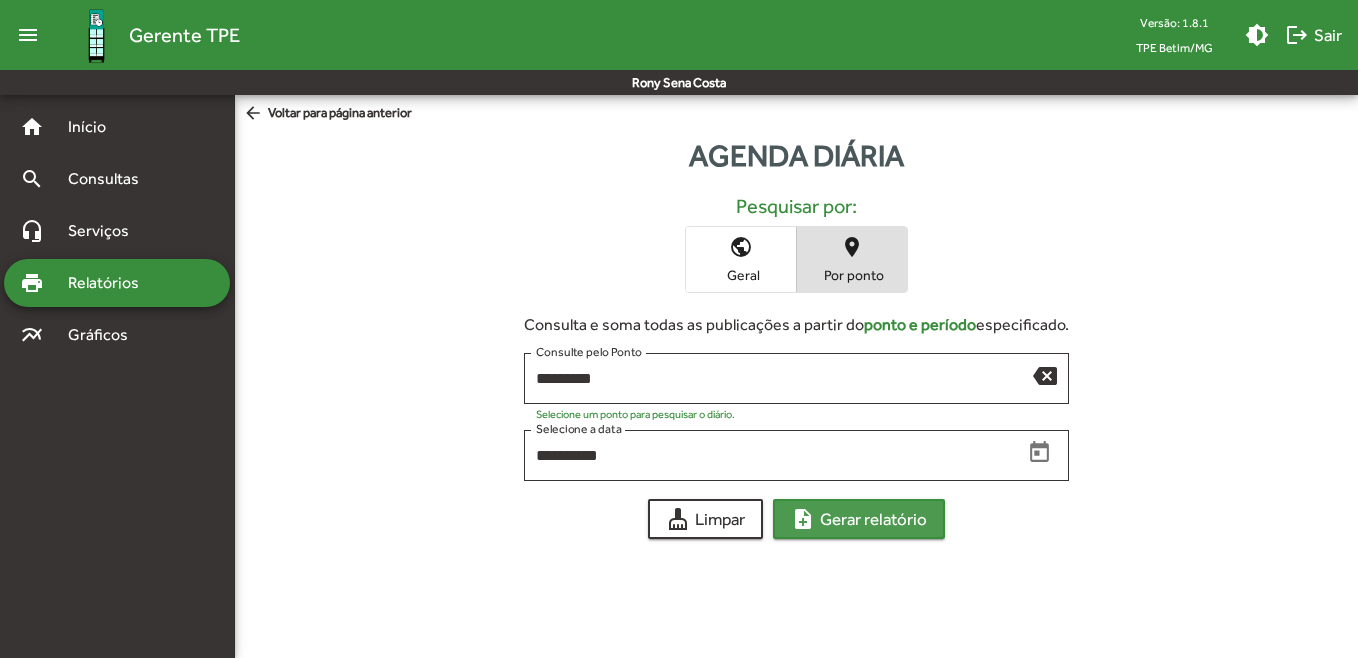 click on "note_add  Gerar relatório" 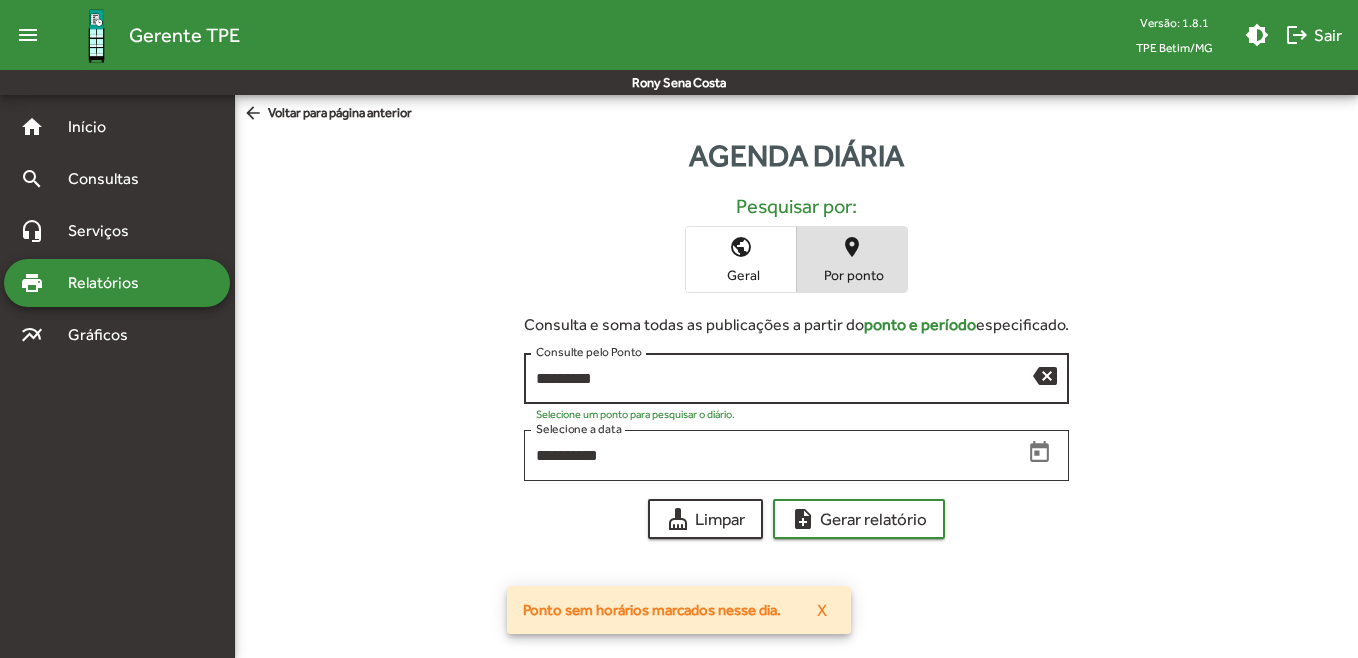 click on "*********" at bounding box center (784, 379) 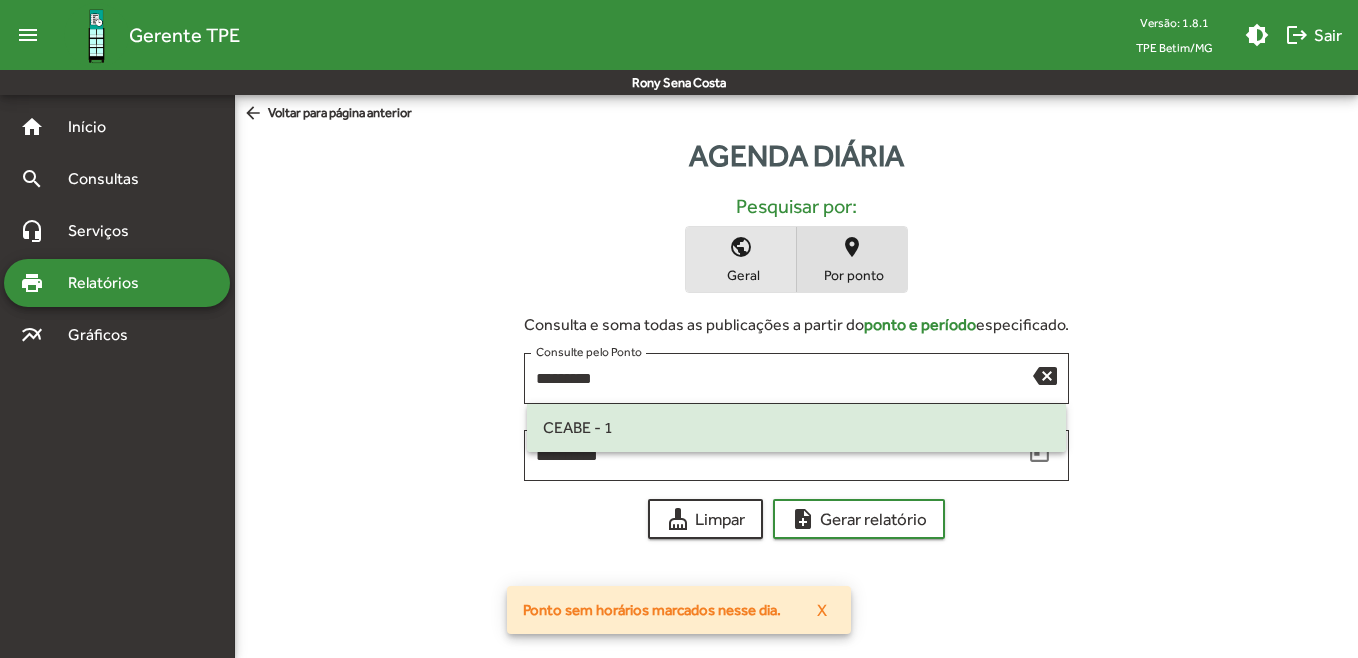 click on "public Geral" at bounding box center (741, 259) 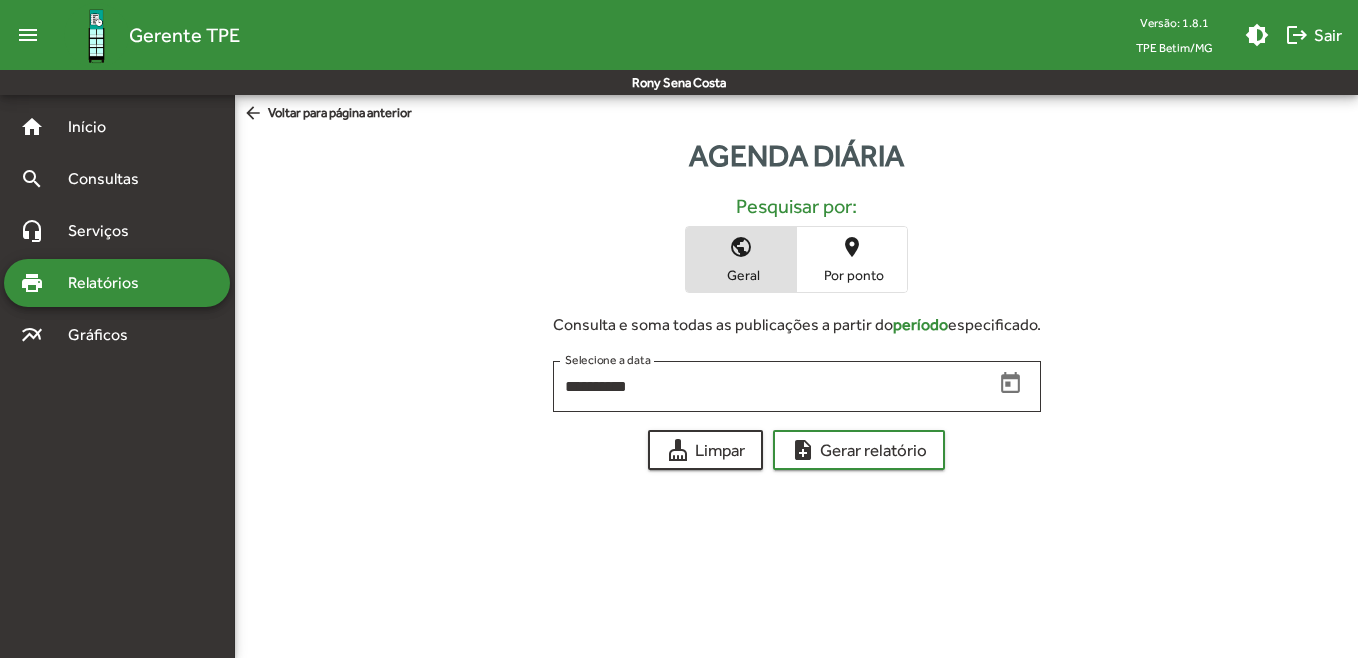 click on "**********" 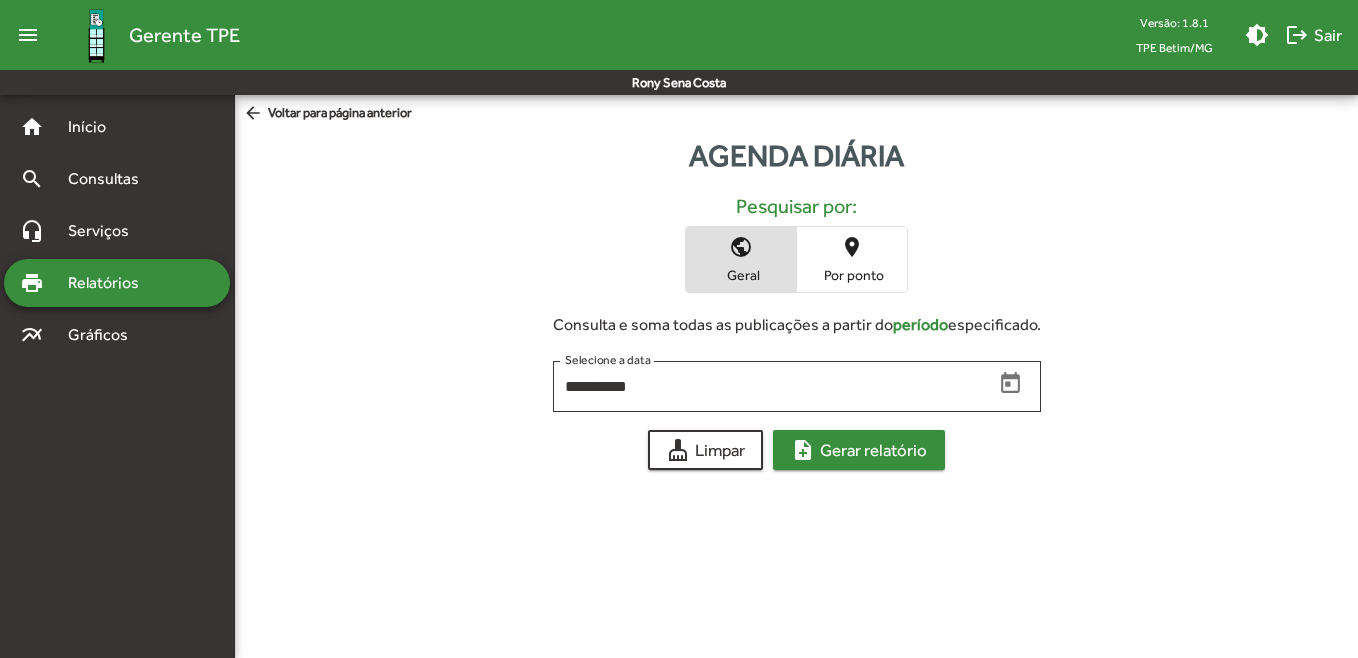 click on "note_add  Gerar relatório" 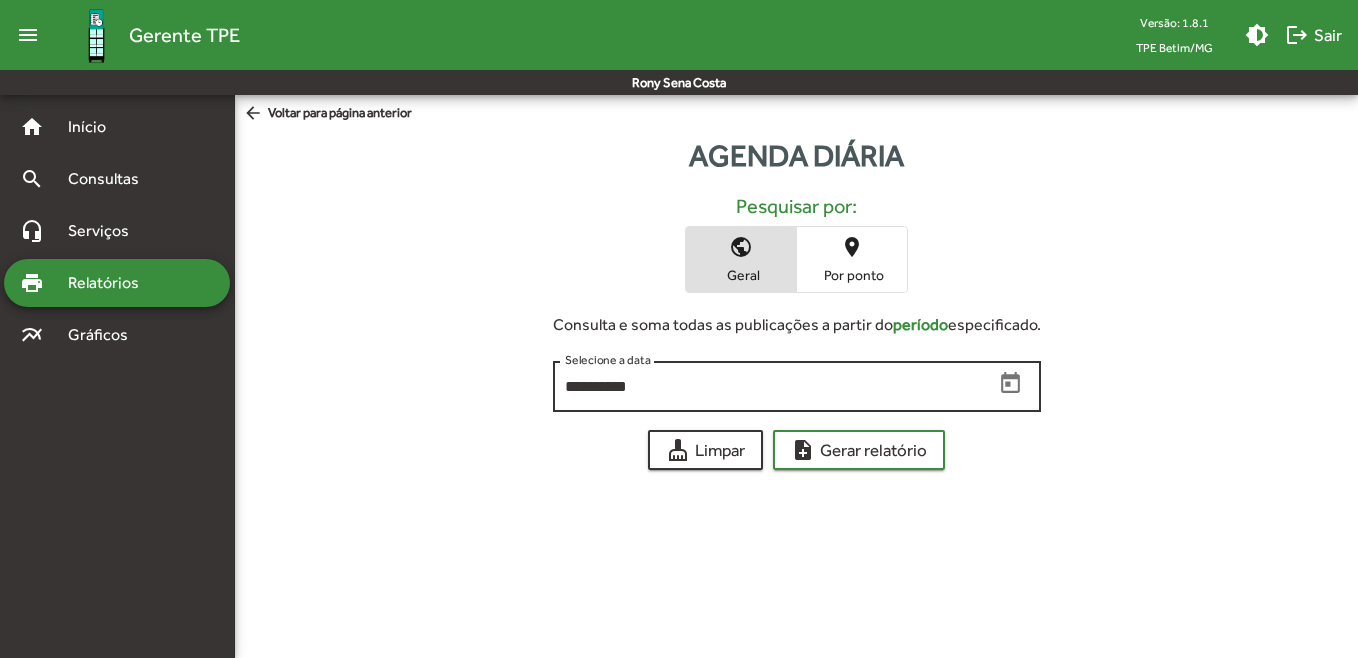 click 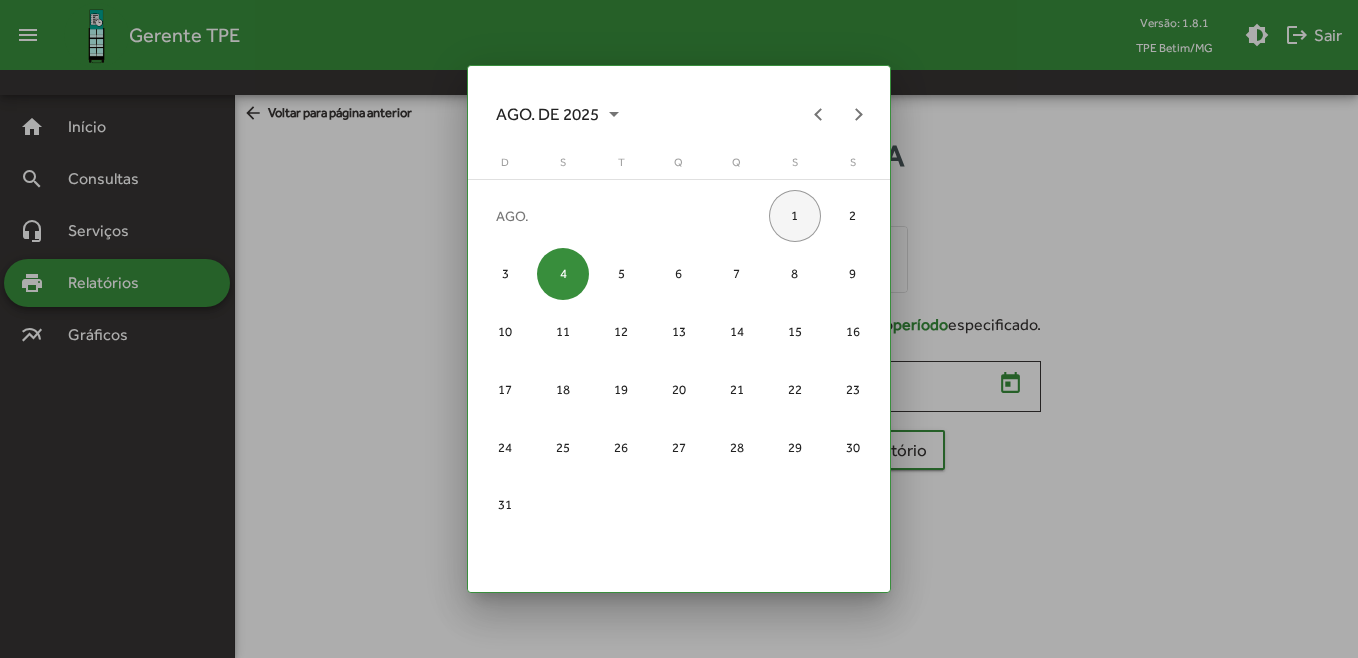 click on "1" at bounding box center [795, 216] 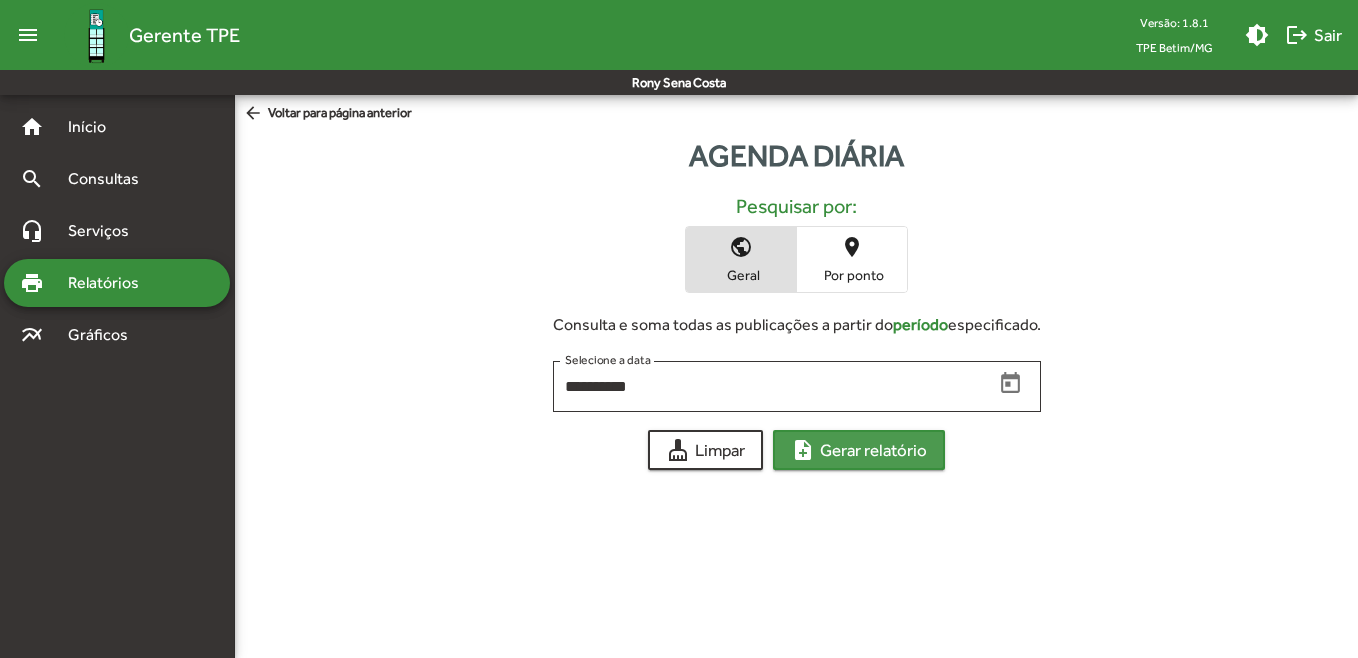 drag, startPoint x: 880, startPoint y: 449, endPoint x: 919, endPoint y: 461, distance: 40.804413 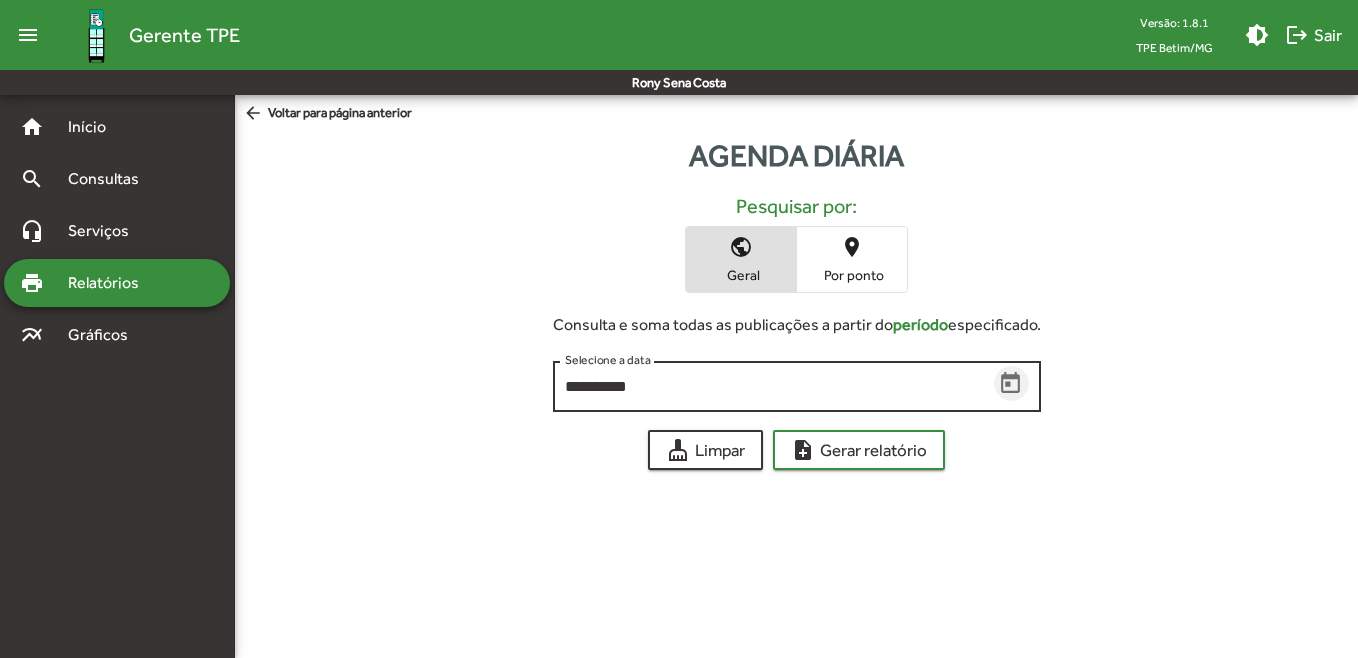 click 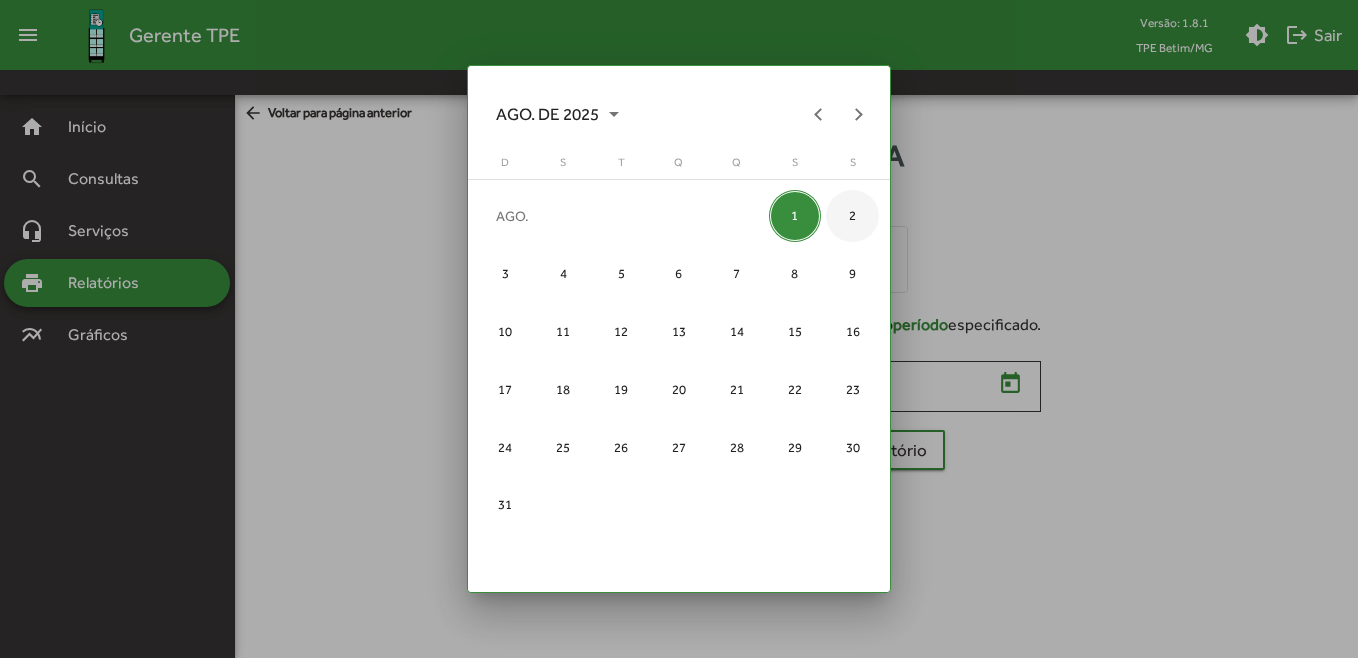 click on "2" at bounding box center [852, 216] 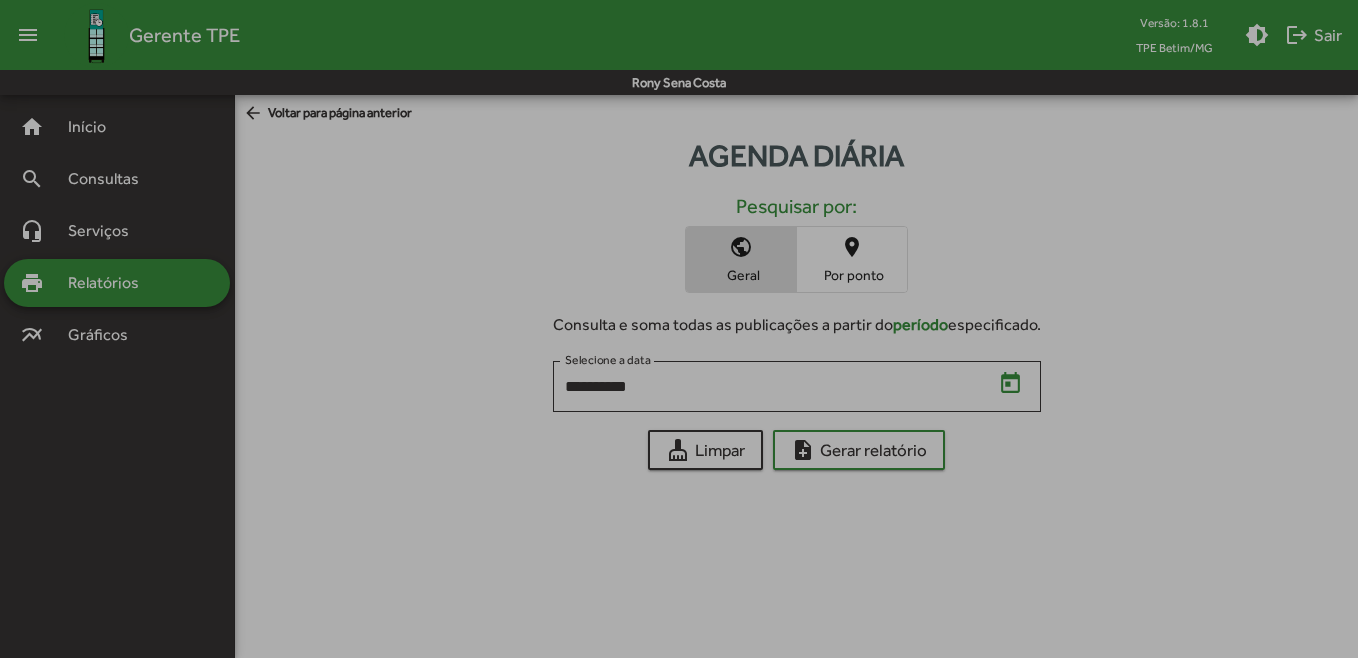 type on "**********" 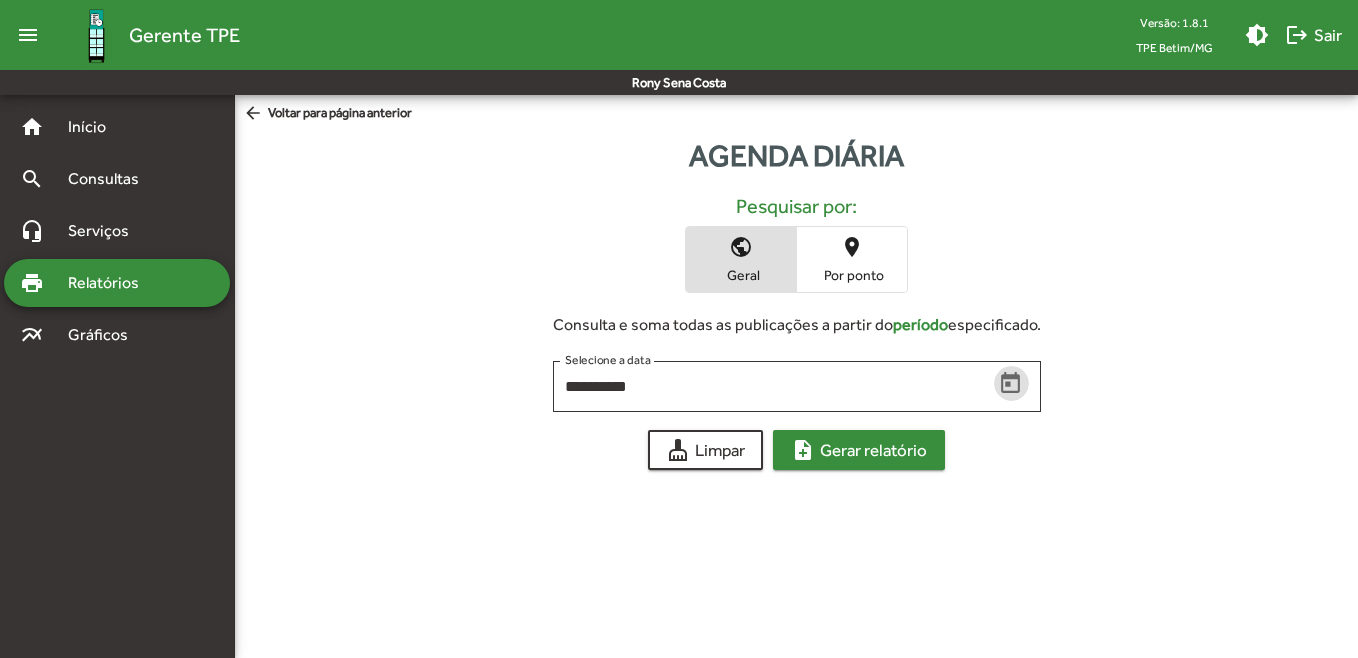 click on "note_add  Gerar relatório" 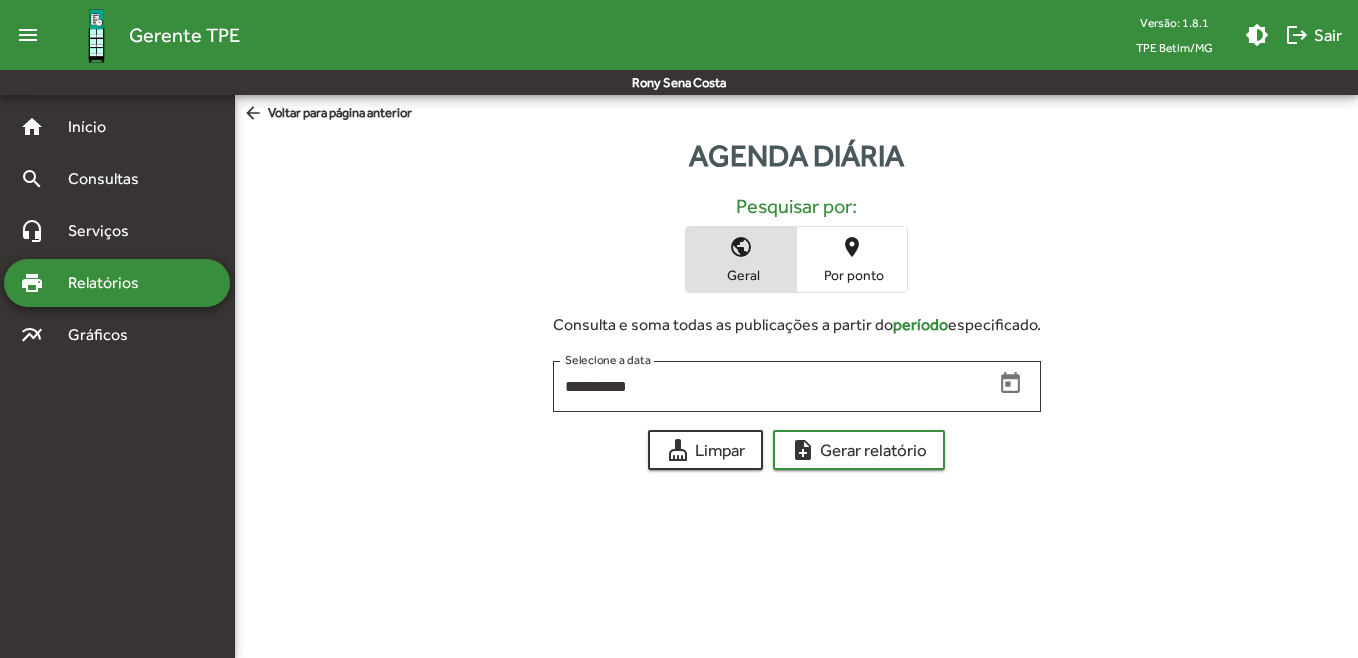 click on "**********" 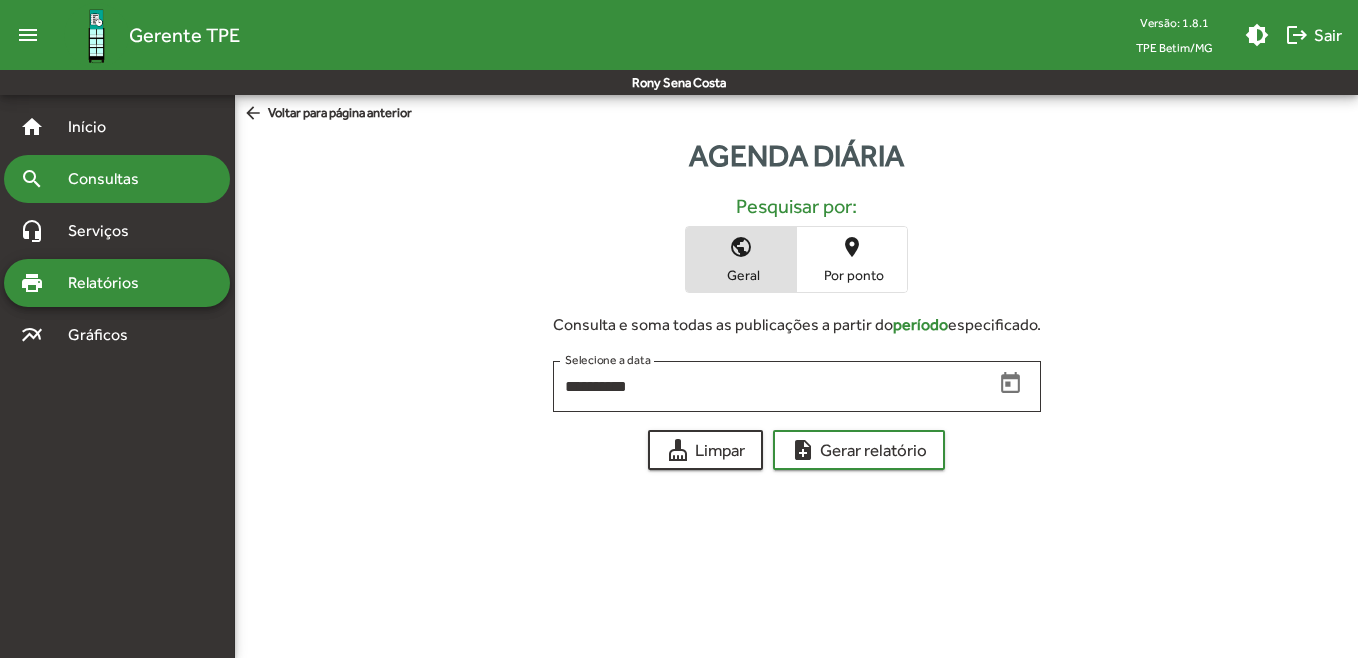click on "Consultas" at bounding box center [110, 179] 